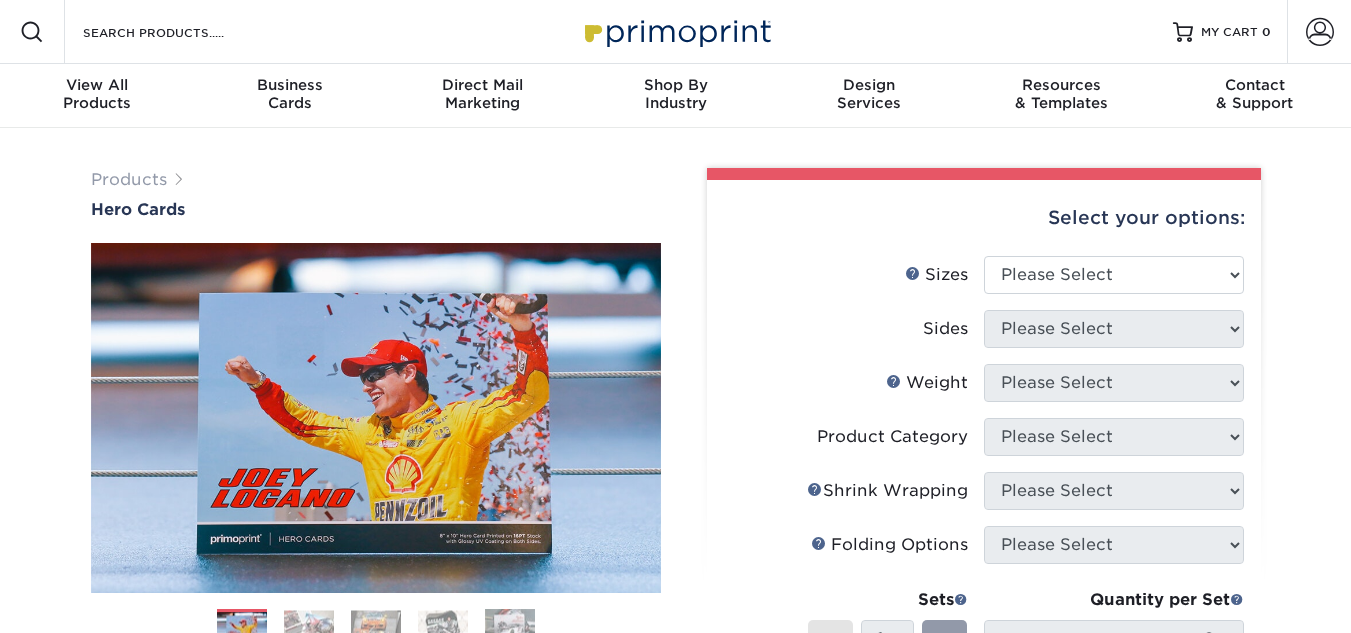 scroll, scrollTop: 0, scrollLeft: 0, axis: both 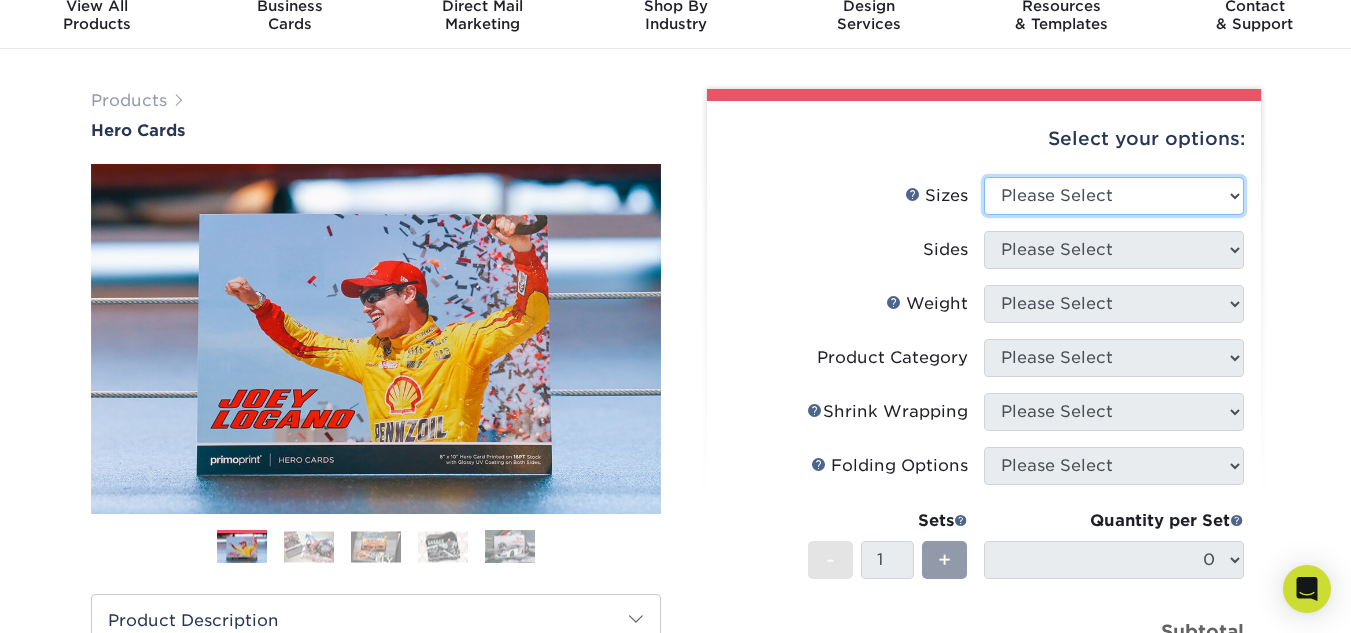 click on "Please Select
1.5" x 7"
4" x 6"
5" x 7"
6" x 8"
6" x 8.5"
6" x 9"
7" x 8.5"
7.5" x 8.5"
8" x 10" 8.5" x 11"" at bounding box center (1114, 196) 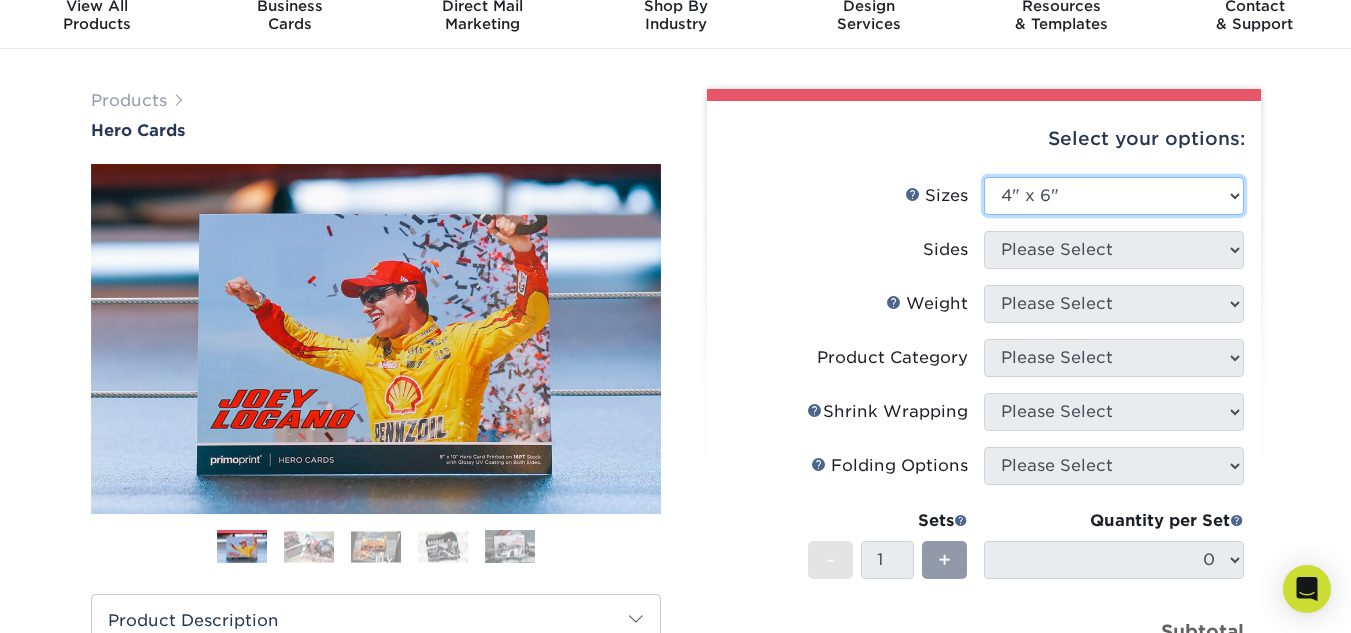 click on "Please Select
1.5" x 7"
4" x 6"
5" x 7"
6" x 8"
6" x 8.5"
6" x 9"
7" x 8.5"
7.5" x 8.5"
8" x 10" 8.5" x 11"" at bounding box center [1114, 196] 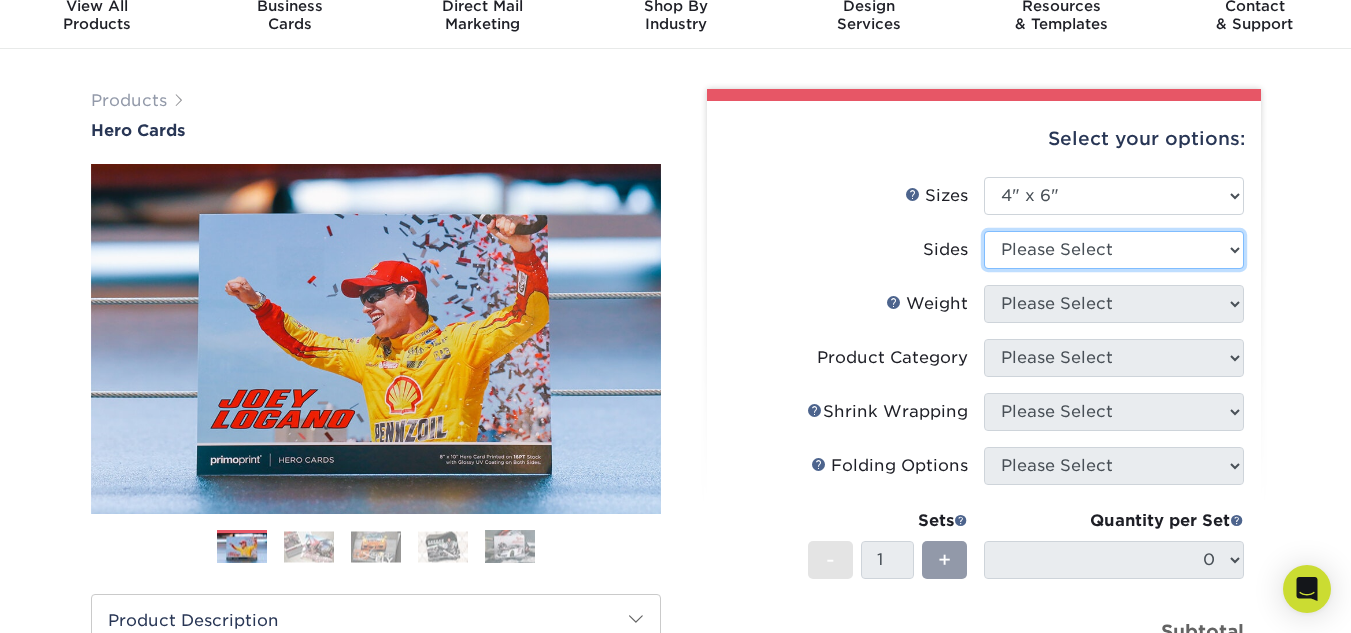 click on "Please Select Print Both Sides Print Front Only" at bounding box center [1114, 250] 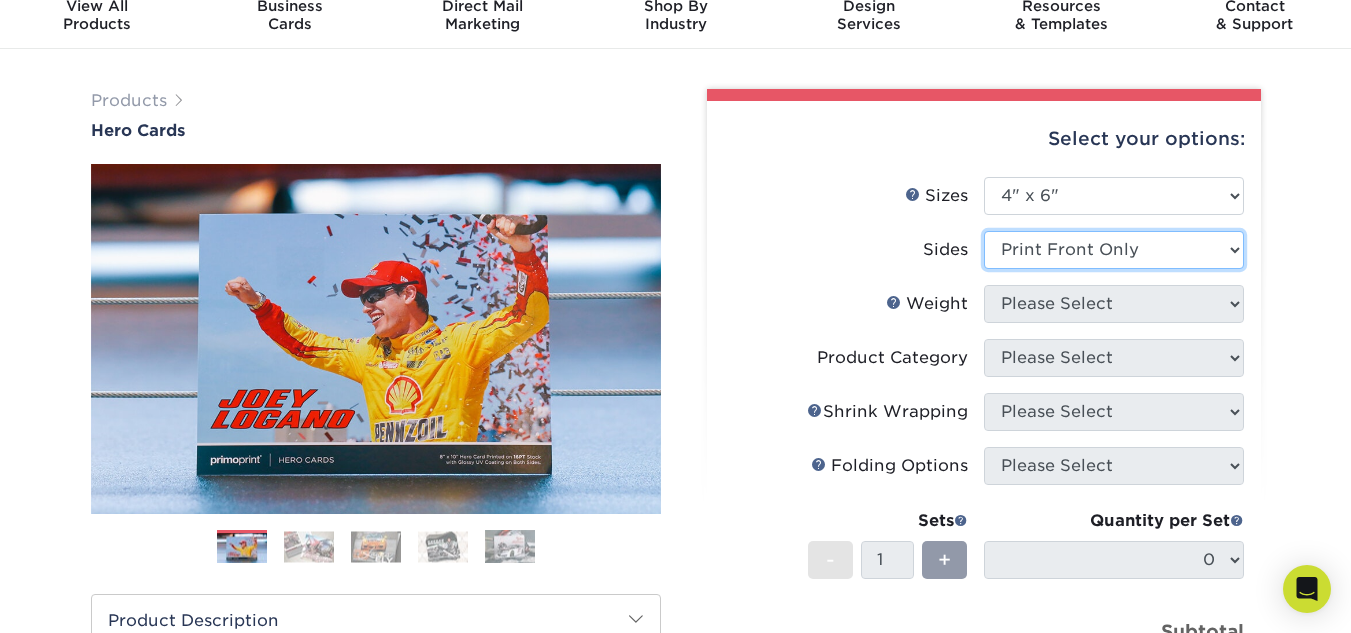 click on "Please Select Print Both Sides Print Front Only" at bounding box center (1114, 250) 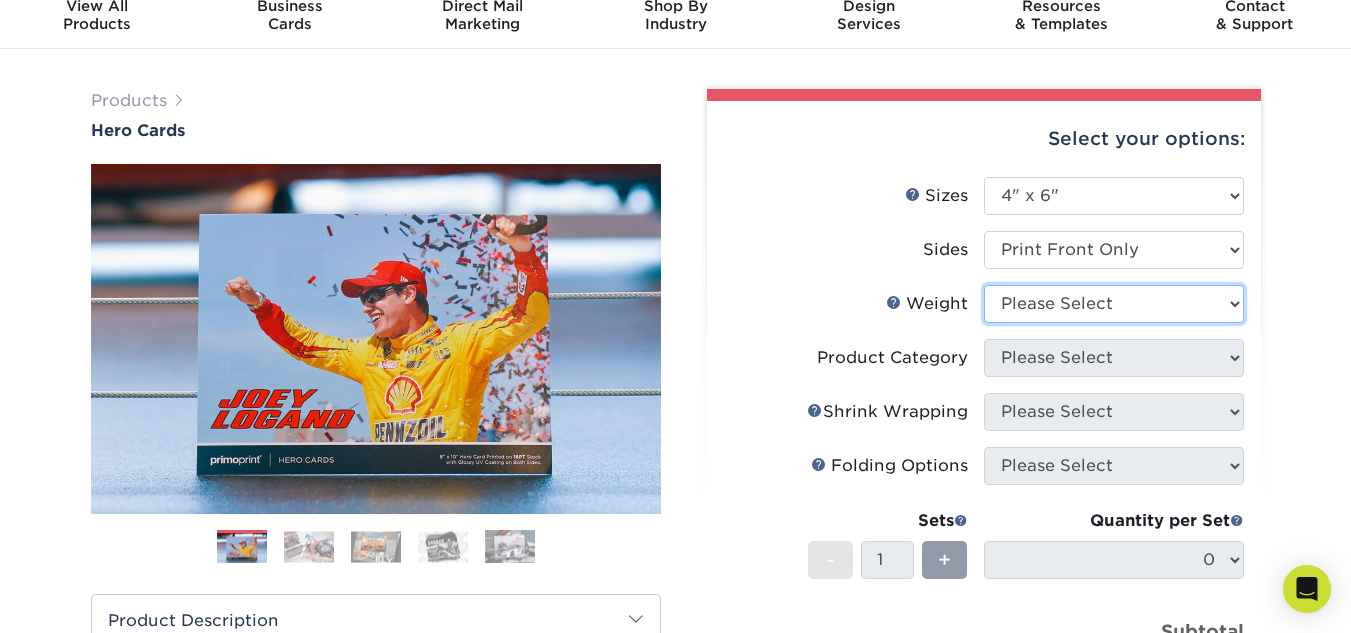 click on "Please Select 14PT 100LB 16PT" at bounding box center [1114, 304] 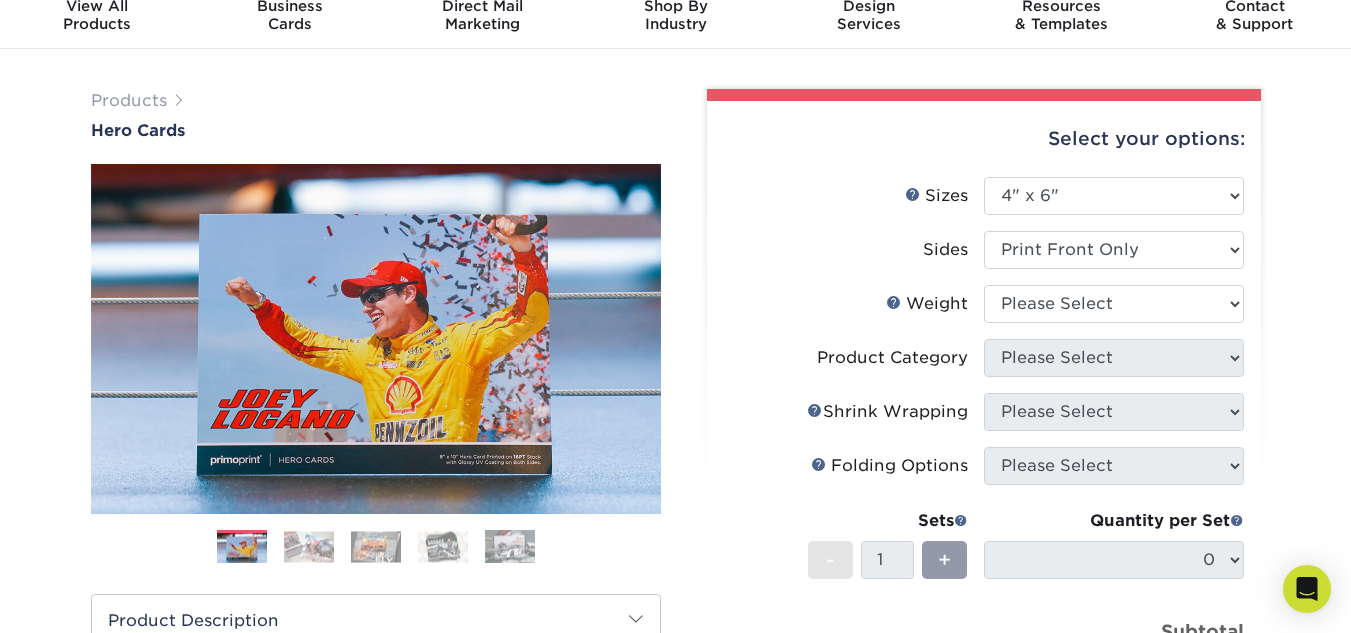 click on "Products
Hero Cards
Previous Next   ," at bounding box center (675, 583) 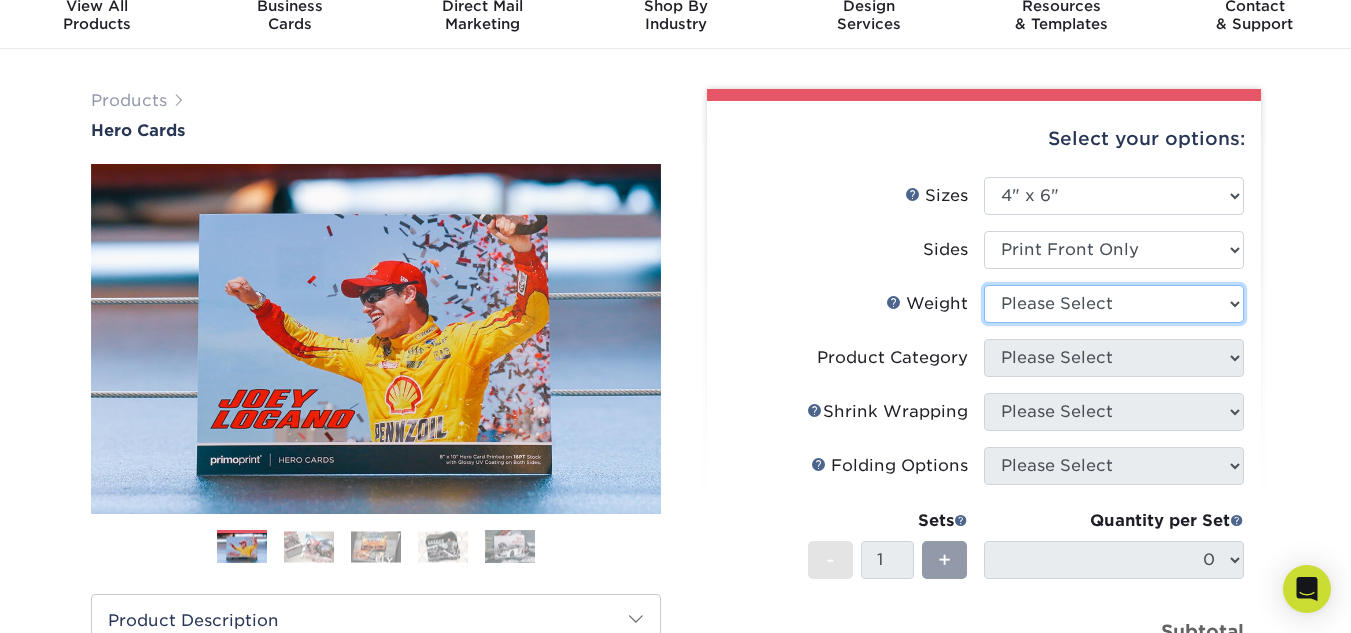 click on "Please Select 14PT 100LB 16PT" at bounding box center (1114, 304) 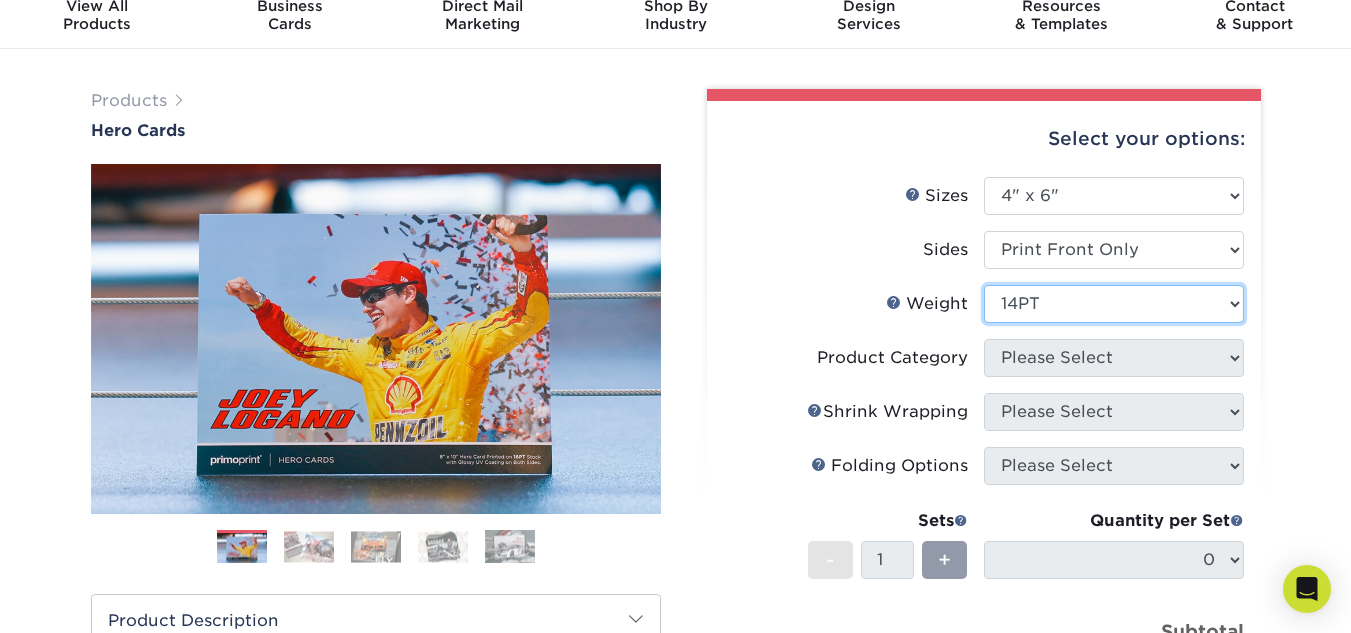 click on "Please Select 14PT 100LB 16PT" at bounding box center (1114, 304) 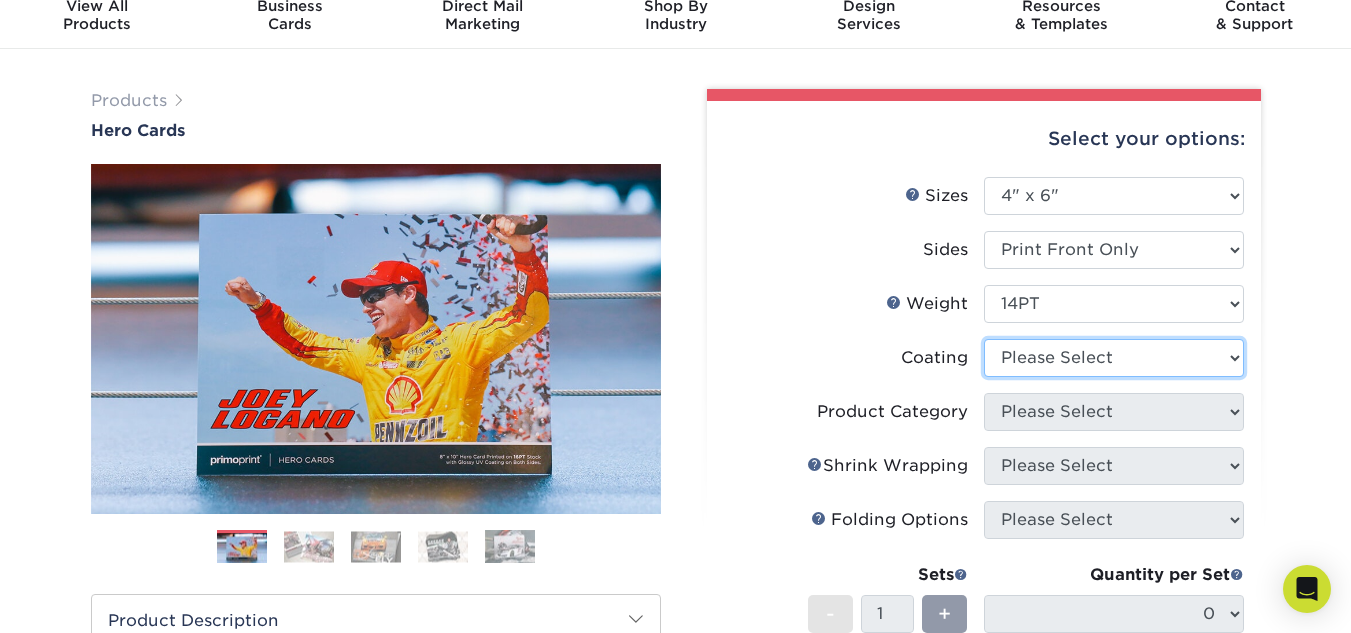 click at bounding box center [1114, 358] 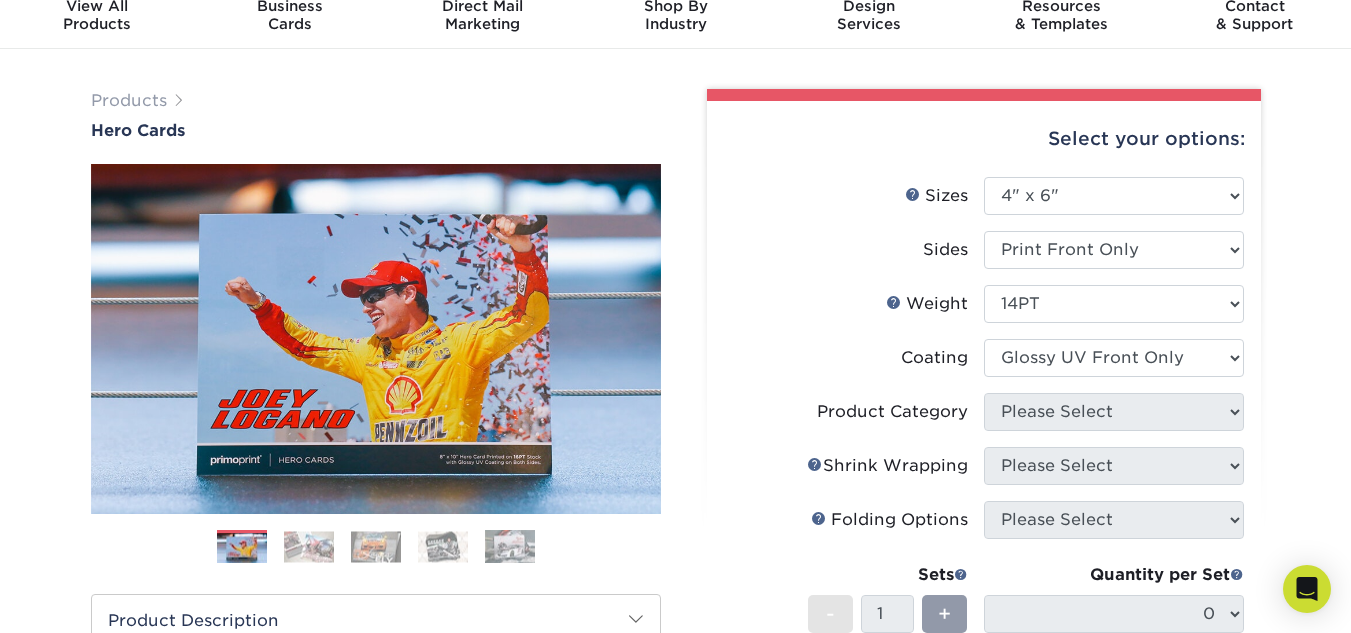 click at bounding box center (1114, 358) 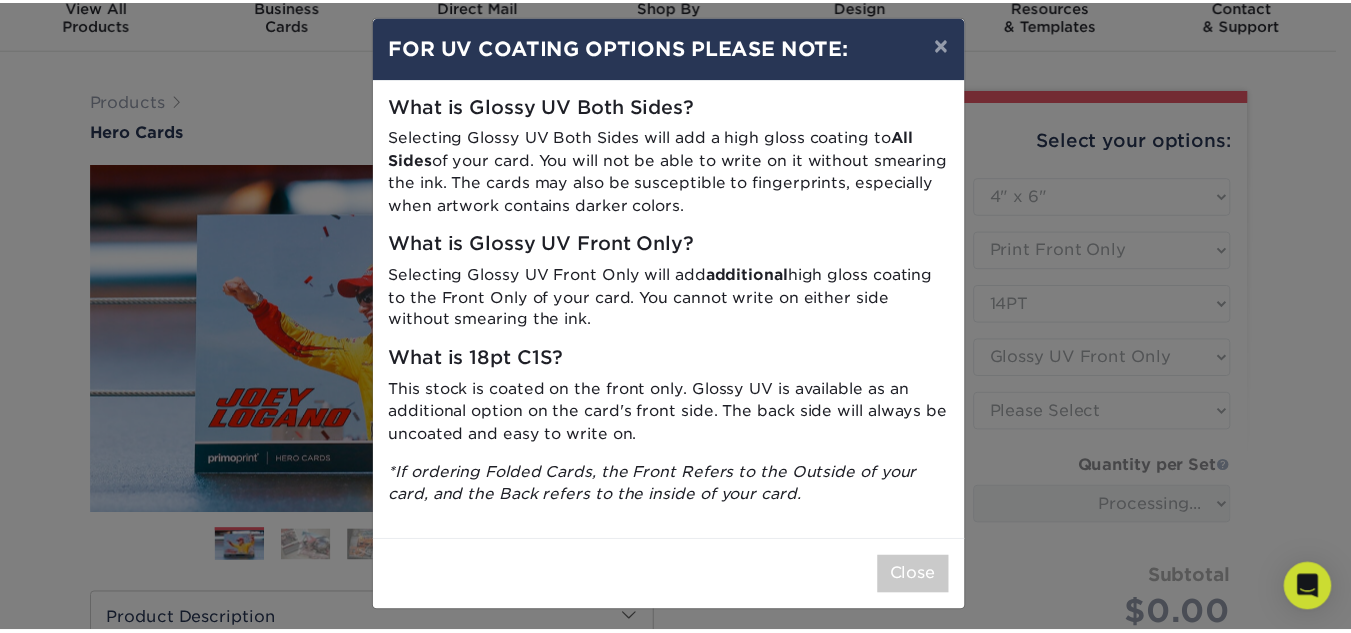 scroll, scrollTop: 0, scrollLeft: 0, axis: both 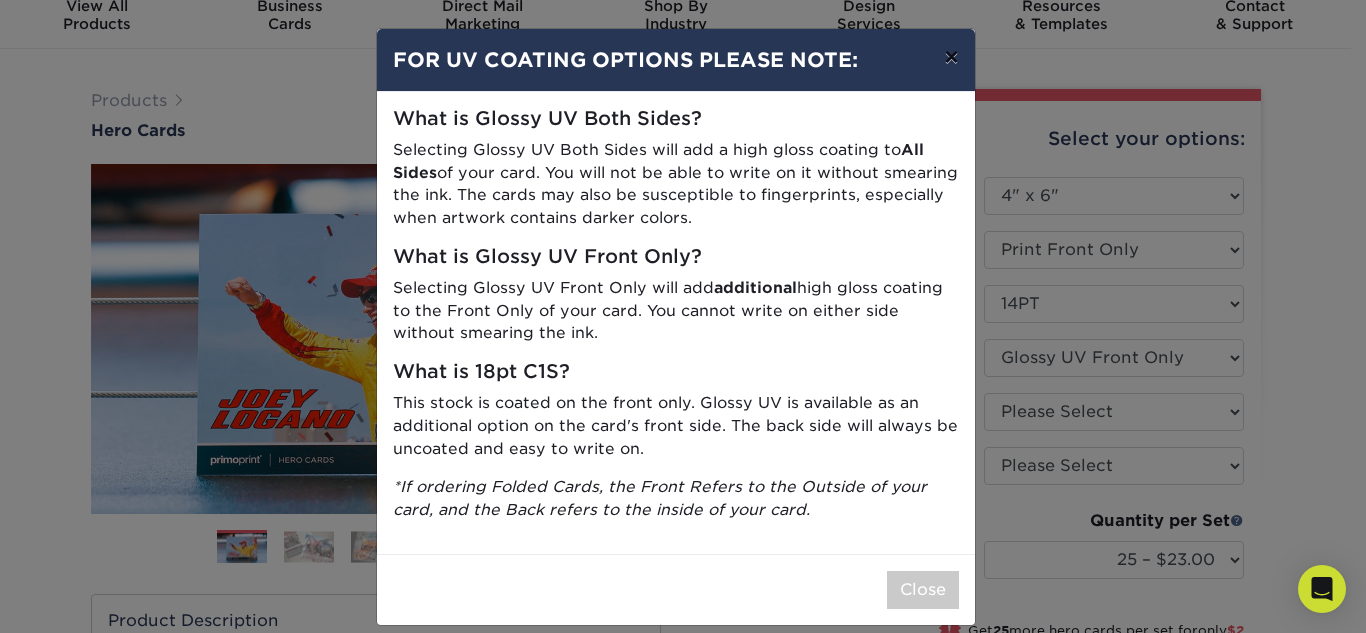 click on "×" at bounding box center (951, 57) 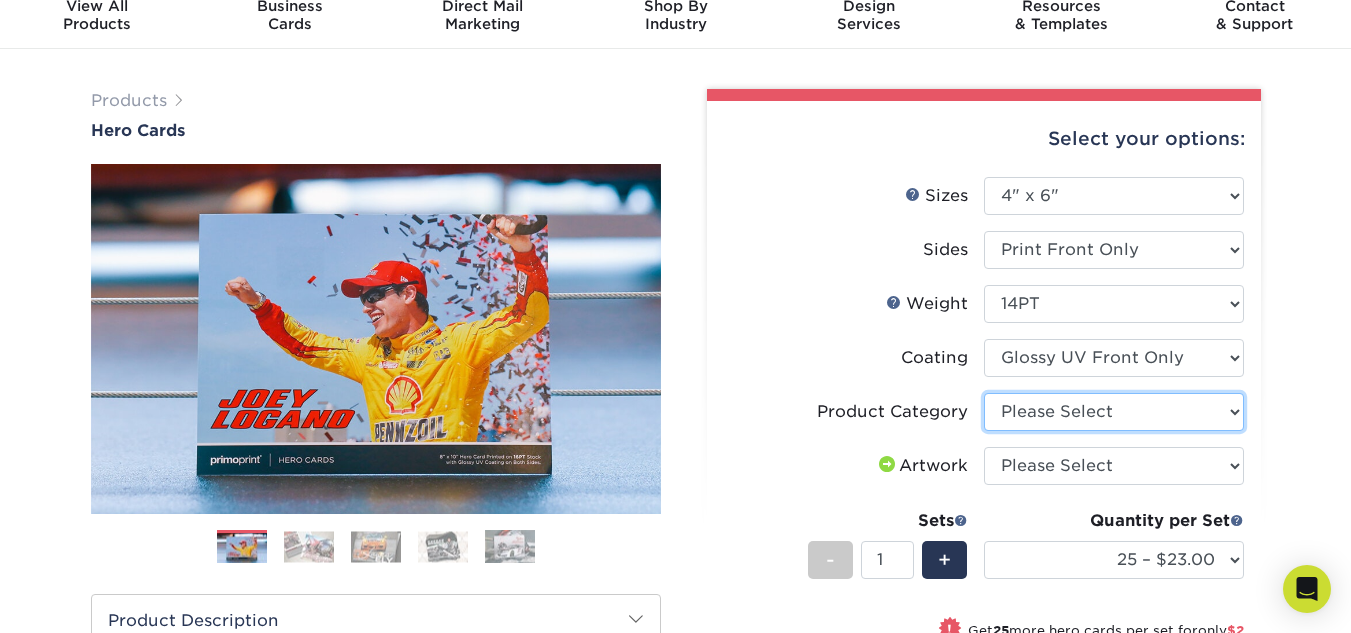 click on "Please Select Postcards" at bounding box center [1114, 412] 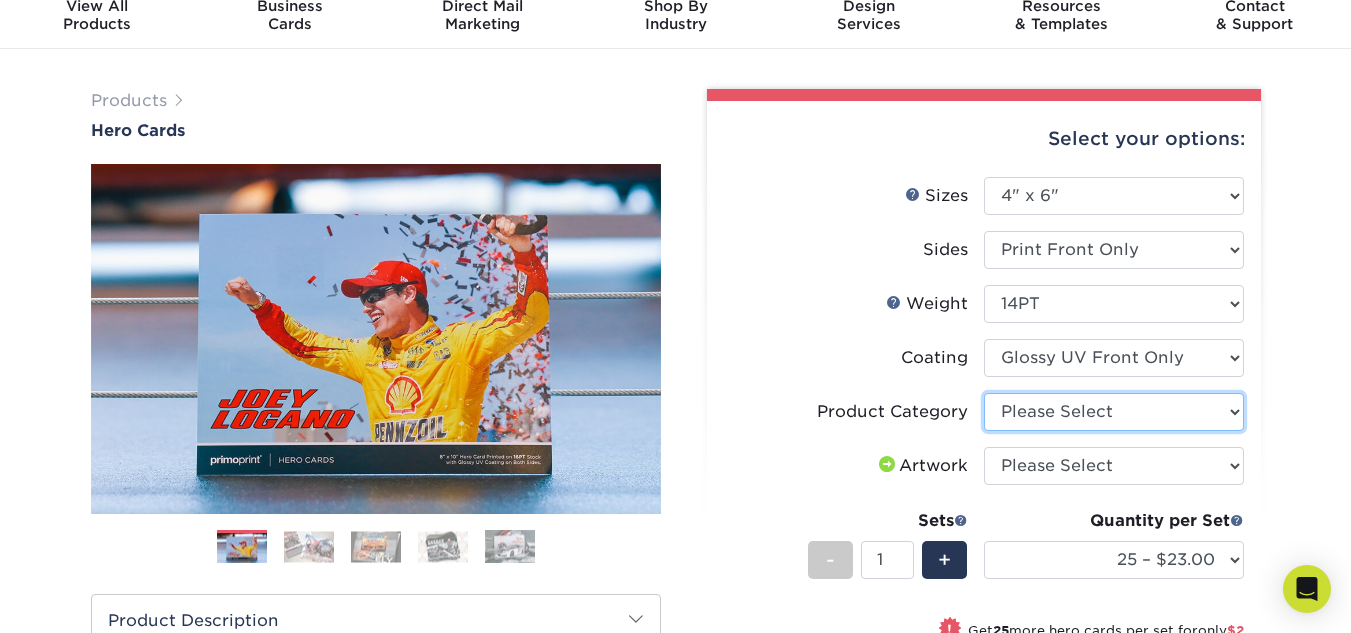 select on "9b7272e0-d6c8-4c3c-8e97-d3a1bcdab858" 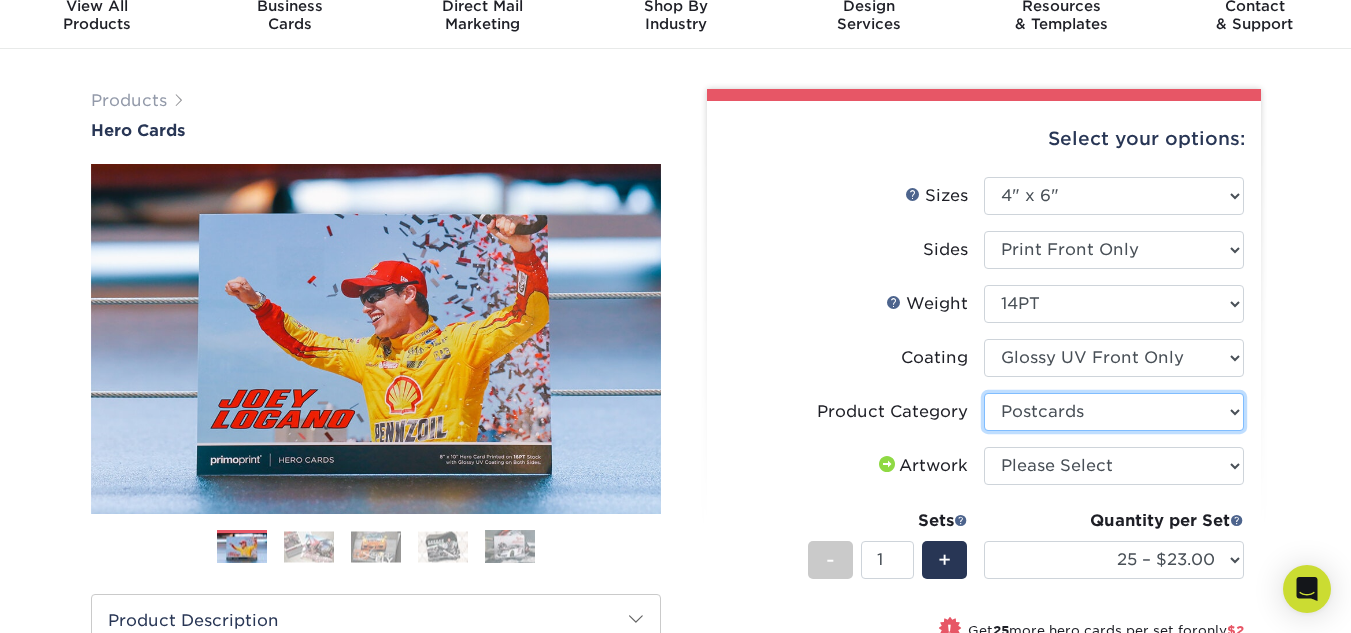 click on "Please Select Postcards" at bounding box center (1114, 412) 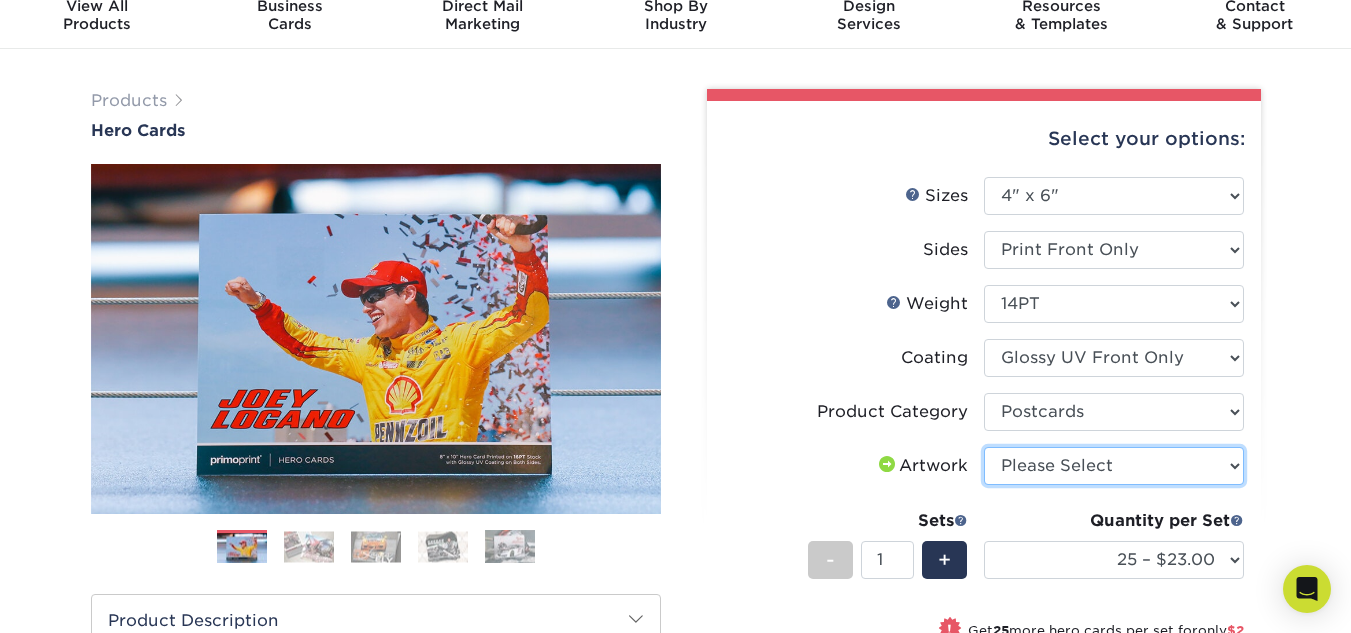 click on "I need a design - [PRICE]" at bounding box center (1114, 466) 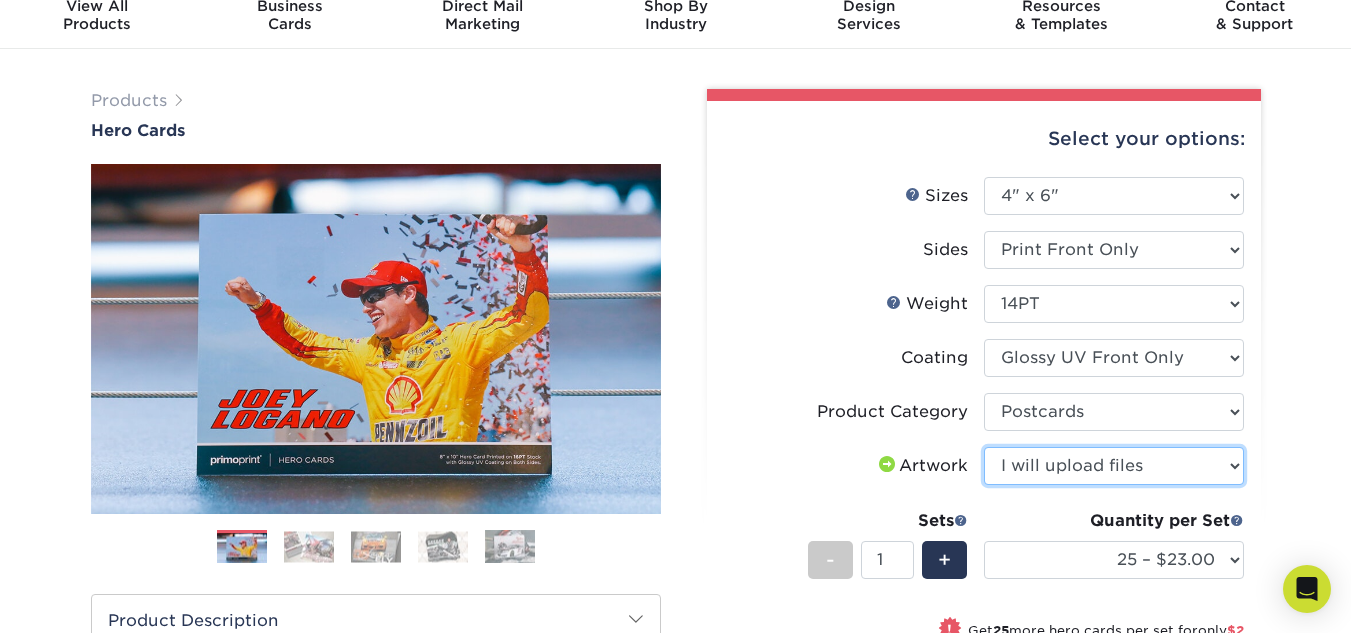click on "I need a design - [PRICE]" at bounding box center [1114, 466] 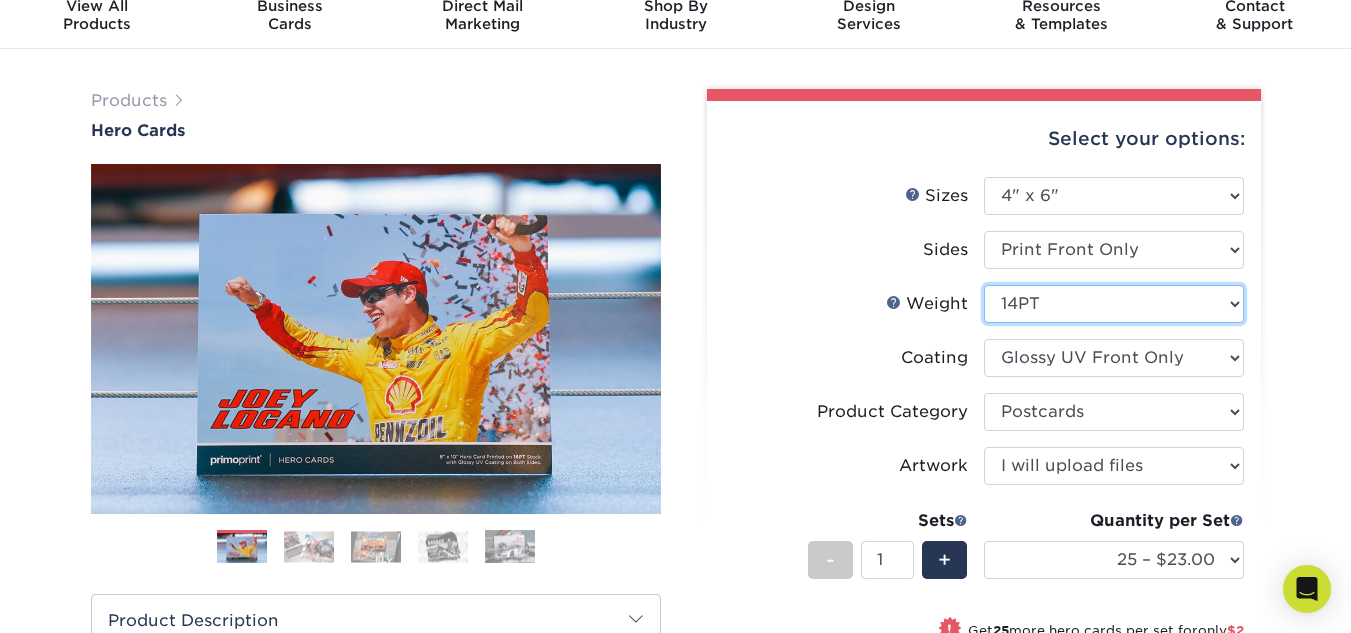 click on "Please Select 14PT 100LB 16PT" at bounding box center [1114, 304] 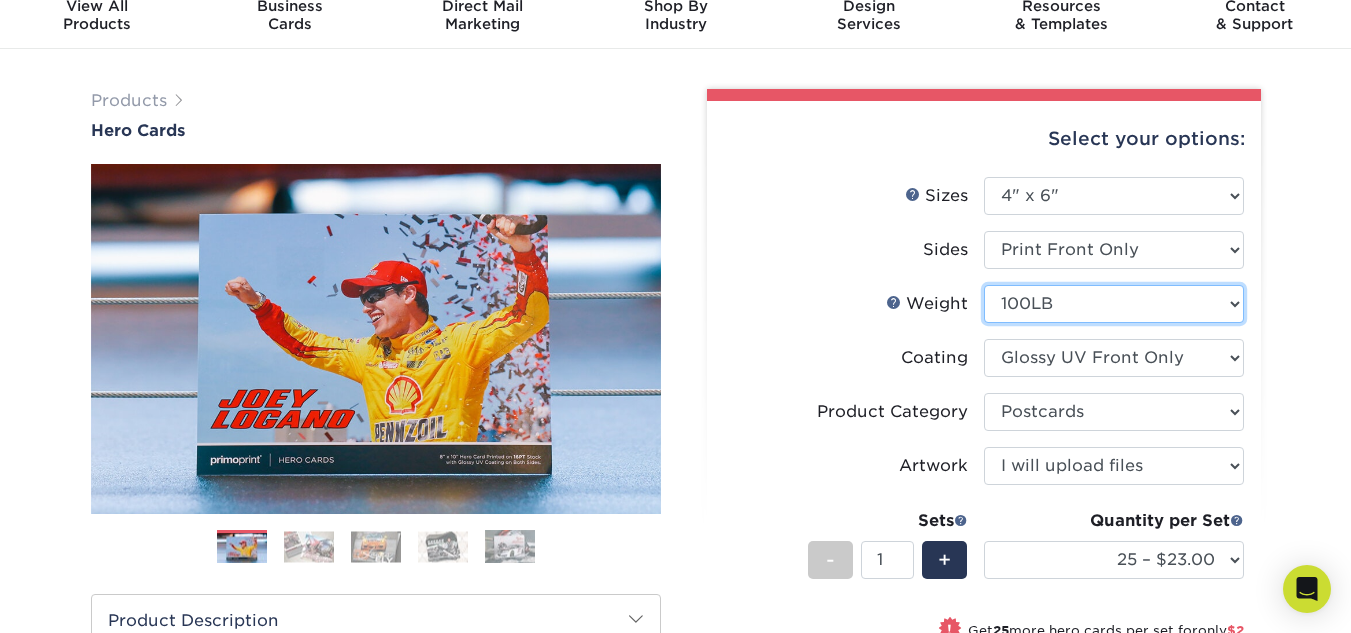 click on "Please Select 14PT 100LB 16PT" at bounding box center [1114, 304] 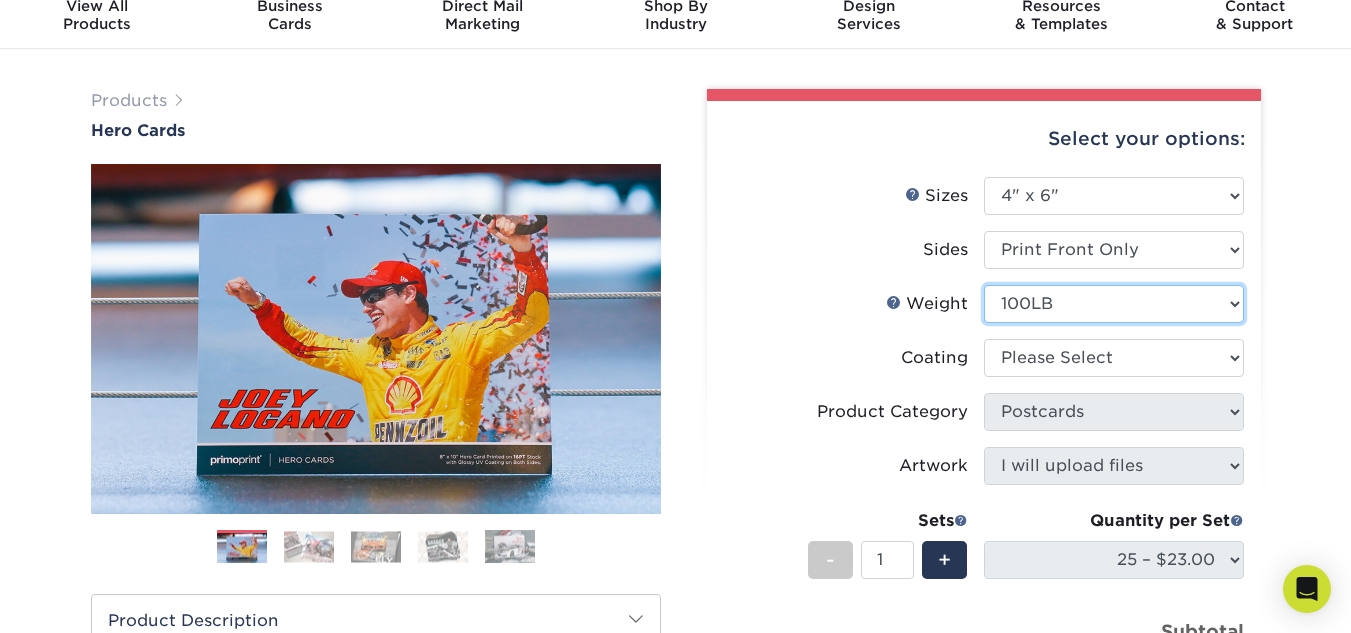 select on "-1" 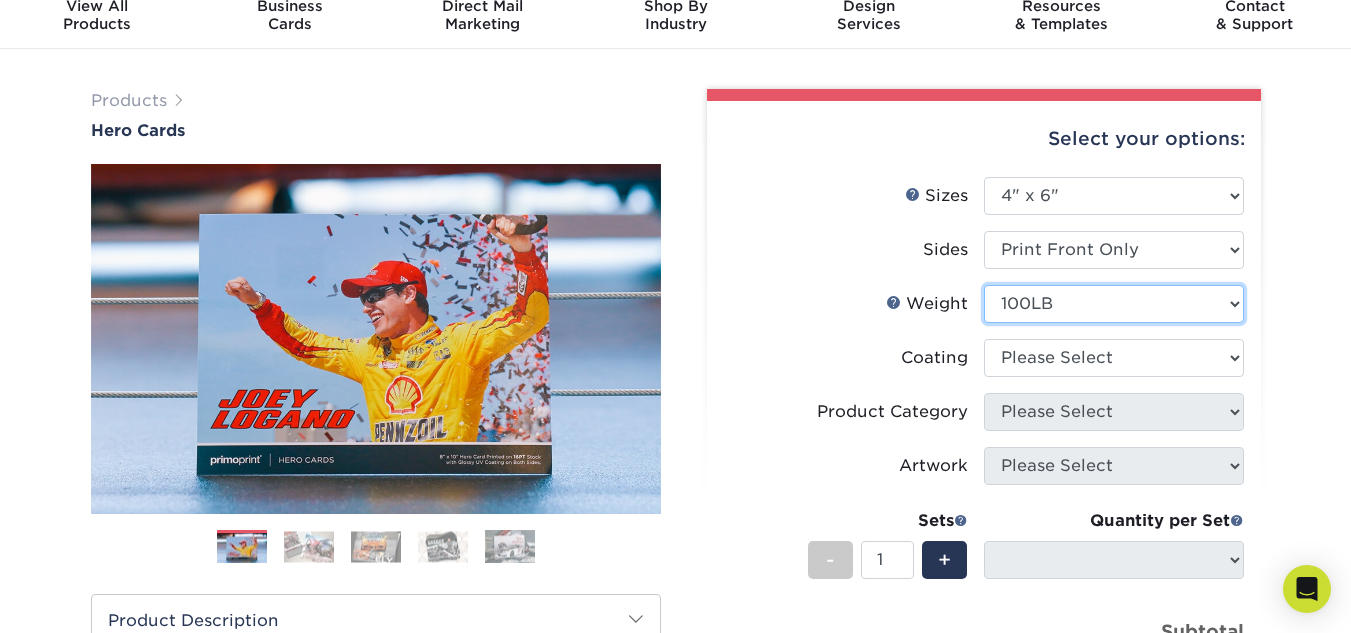 click on "Please Select 14PT 100LB 16PT" at bounding box center (1114, 304) 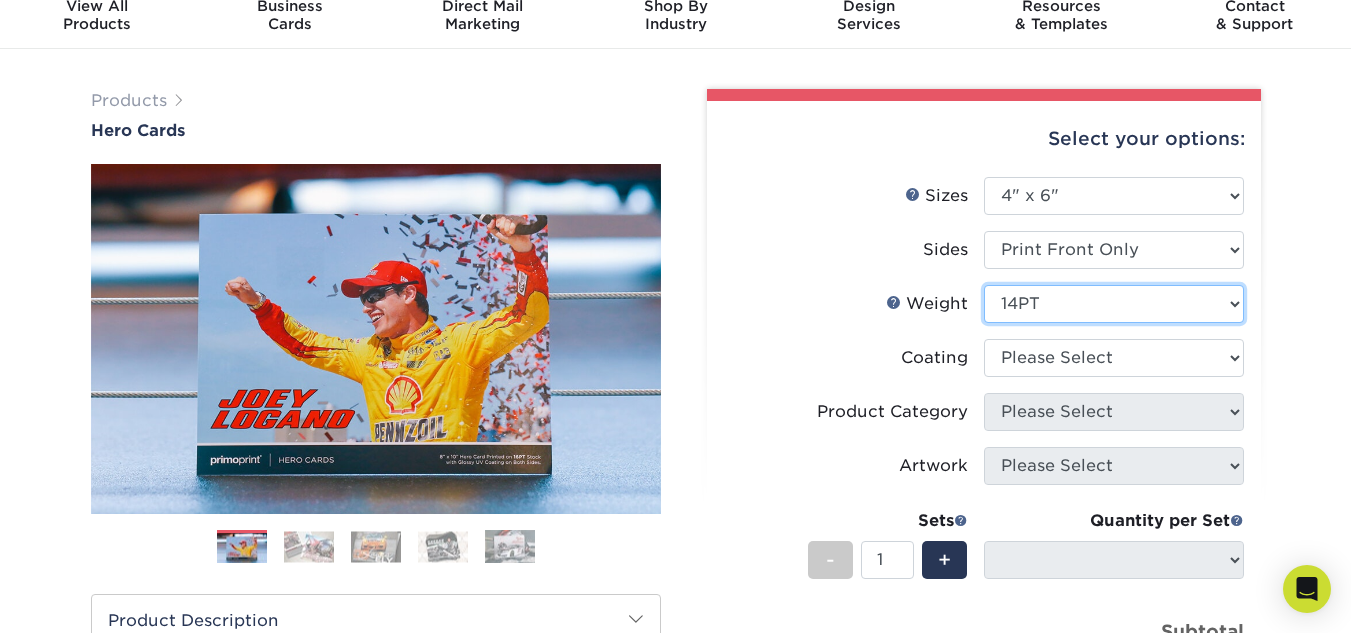 click on "Please Select 14PT 100LB 16PT" at bounding box center (1114, 304) 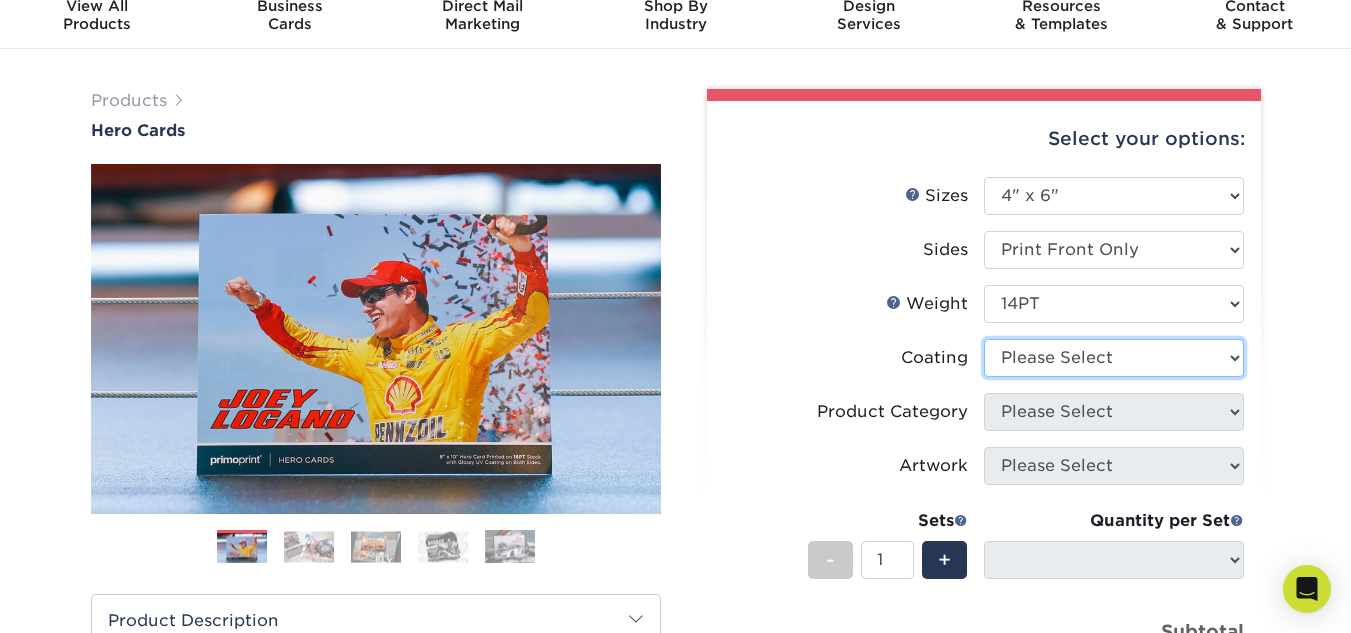 click at bounding box center [1114, 358] 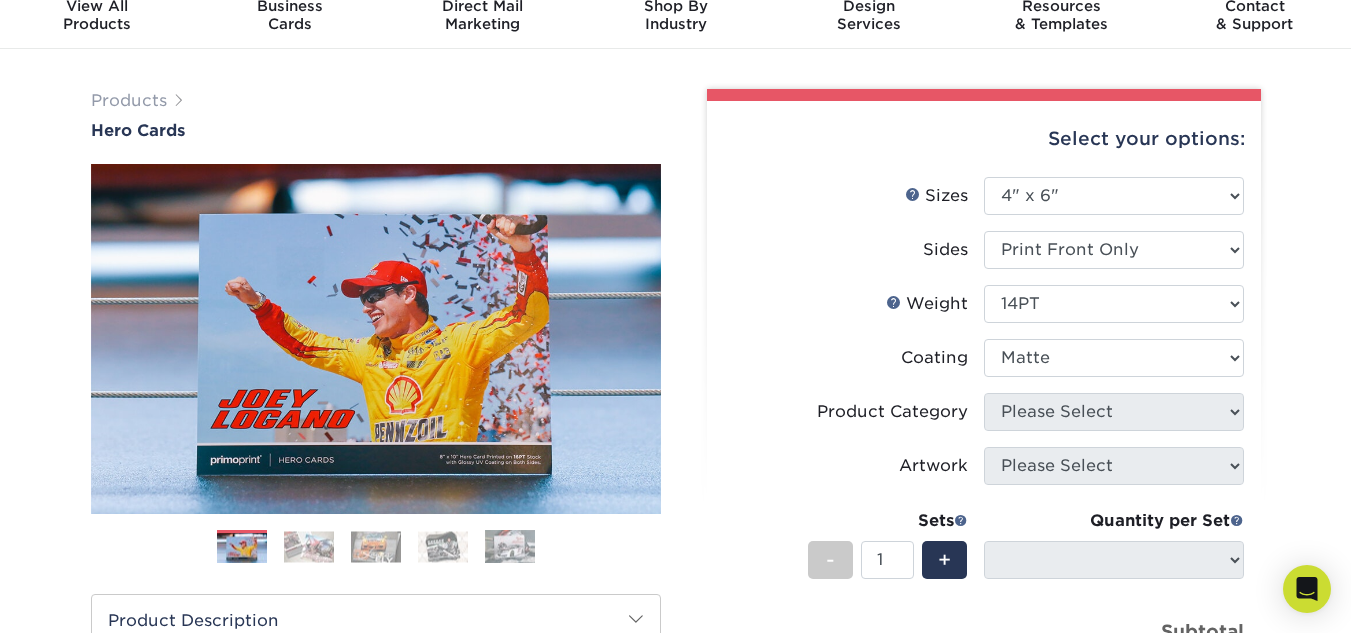 click at bounding box center (1114, 358) 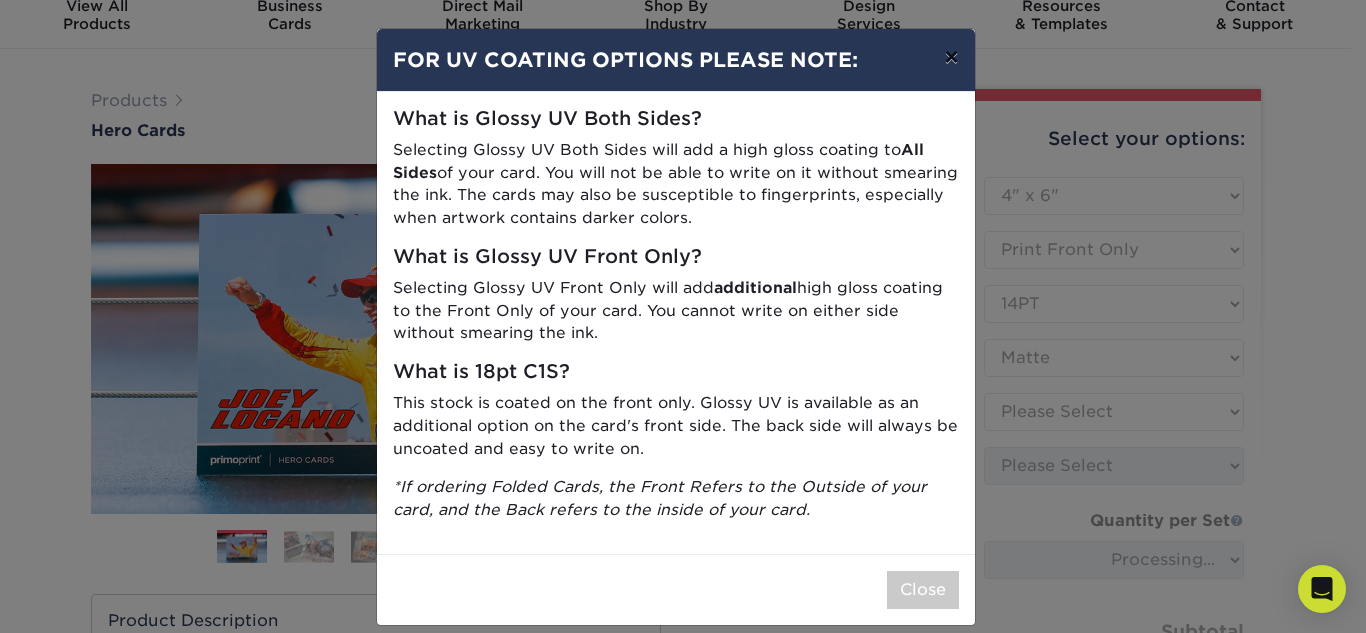 click on "×" at bounding box center [951, 57] 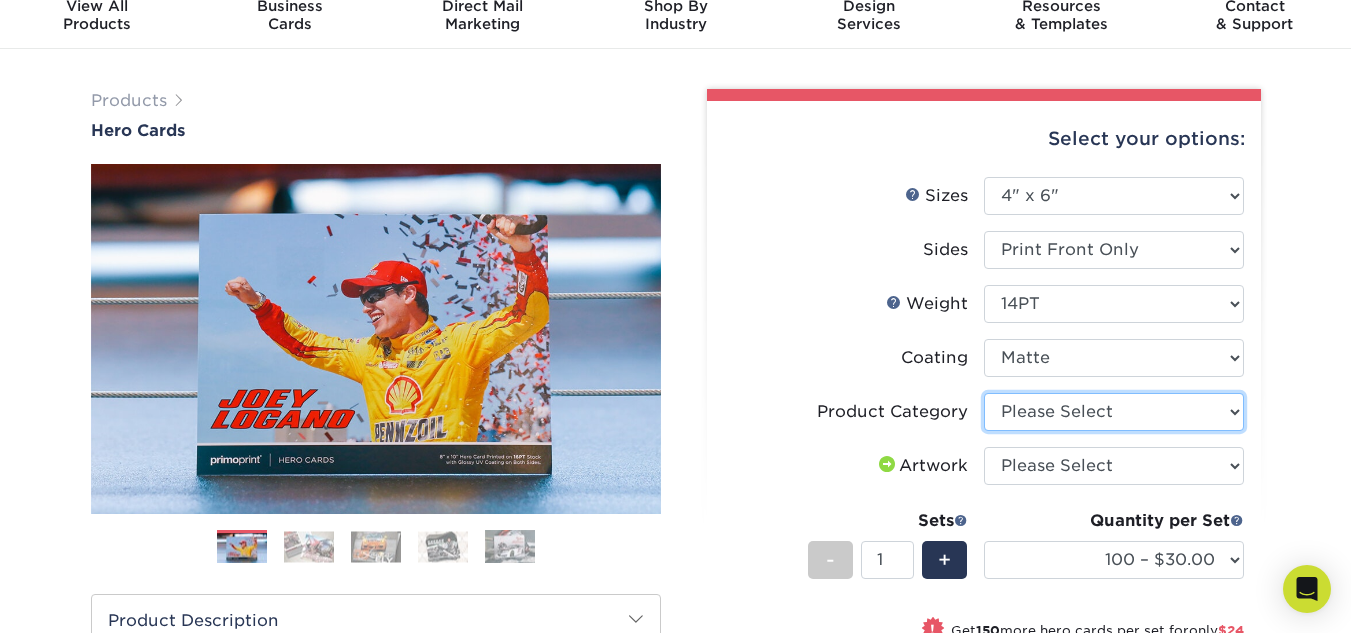click on "Please Select Postcards" at bounding box center (1114, 412) 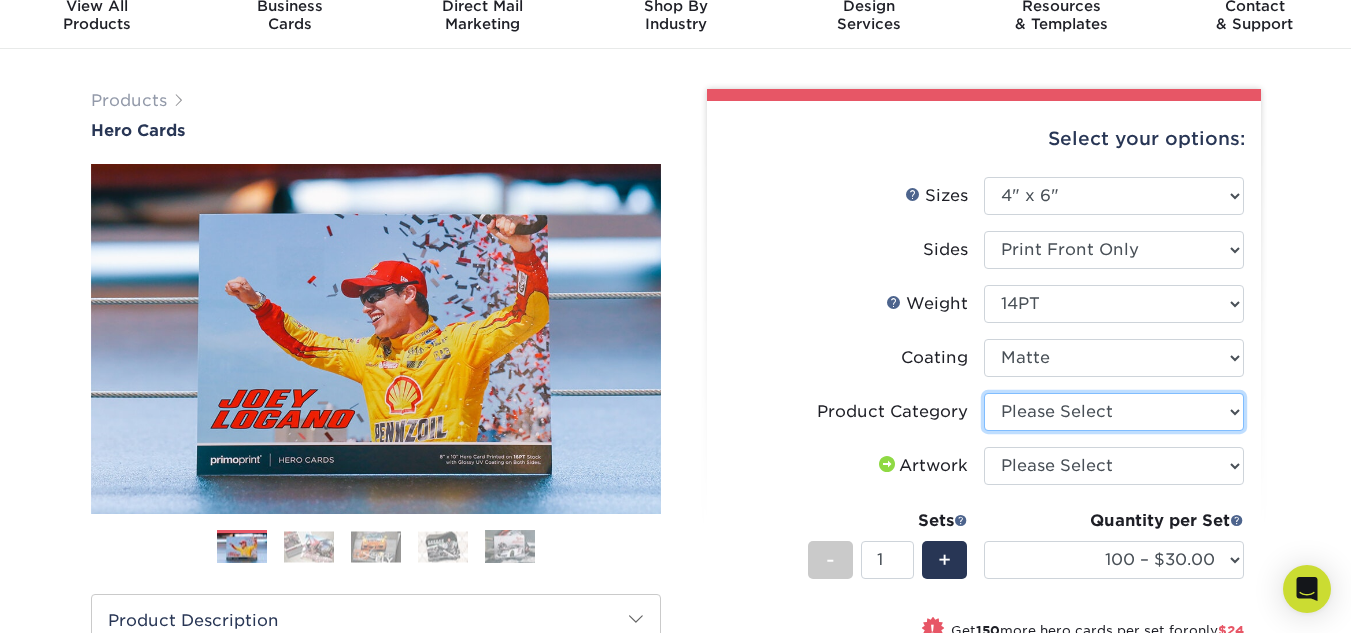 select on "9b7272e0-d6c8-4c3c-8e97-d3a1bcdab858" 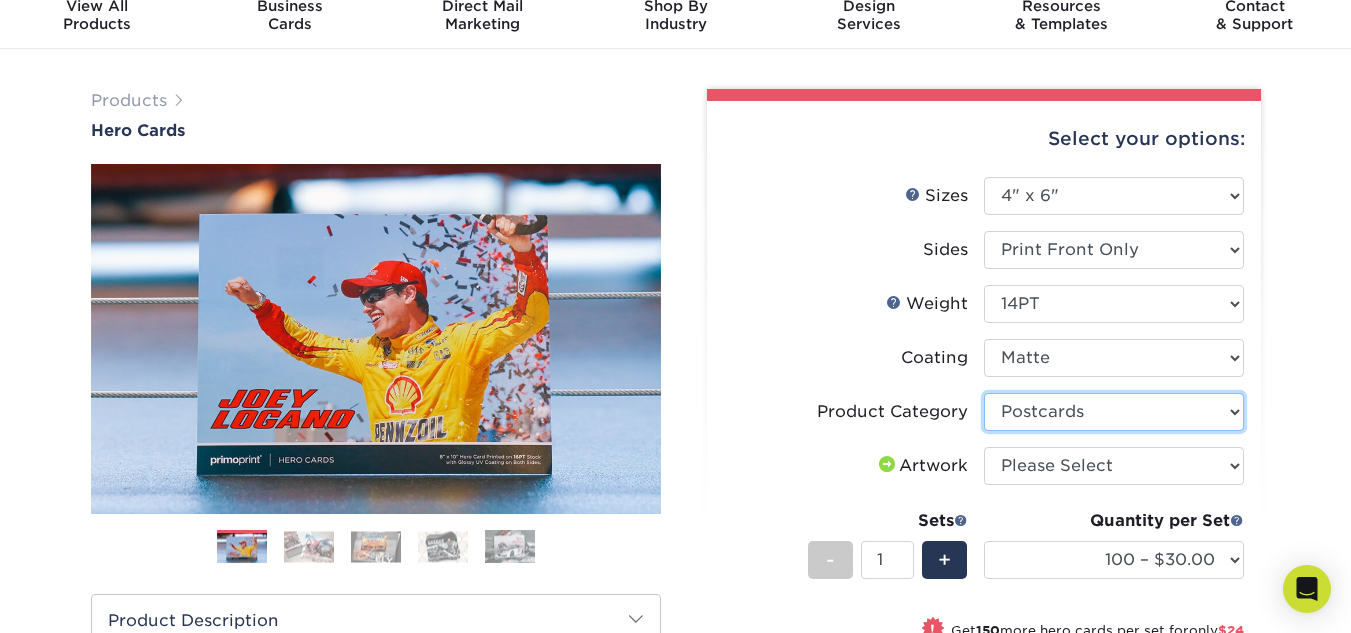 click on "Please Select Postcards" at bounding box center (1114, 412) 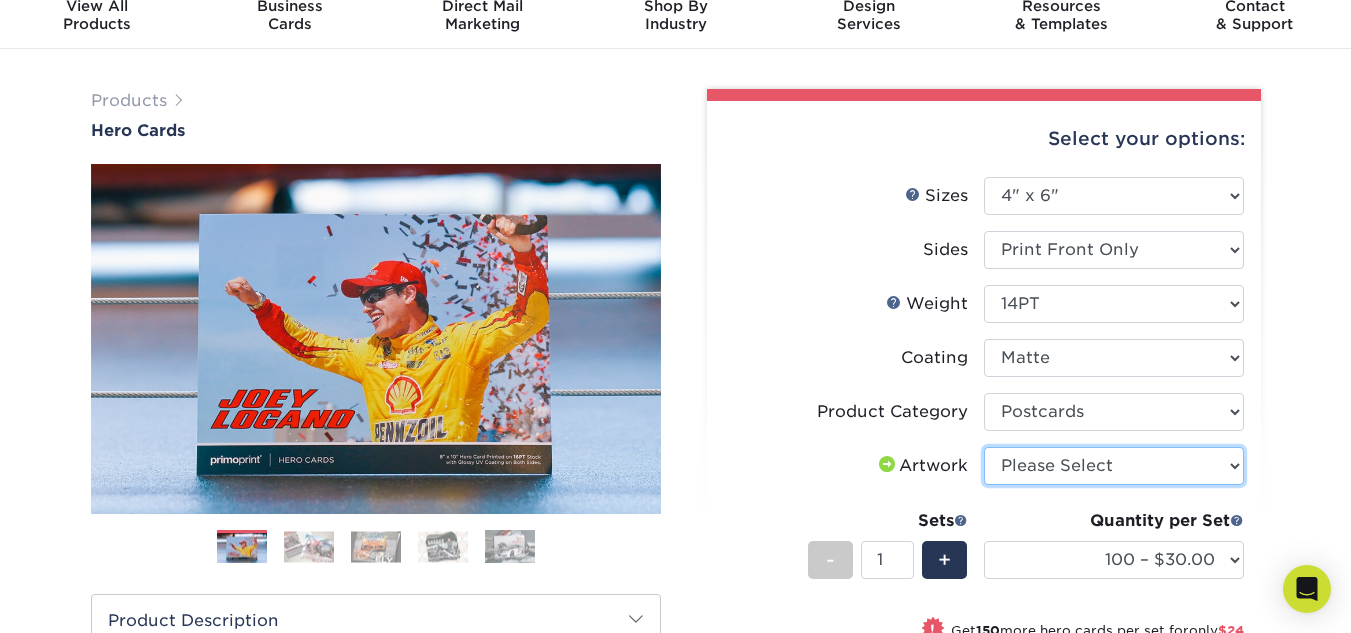click on "I need a design - [PRICE]" at bounding box center [1114, 466] 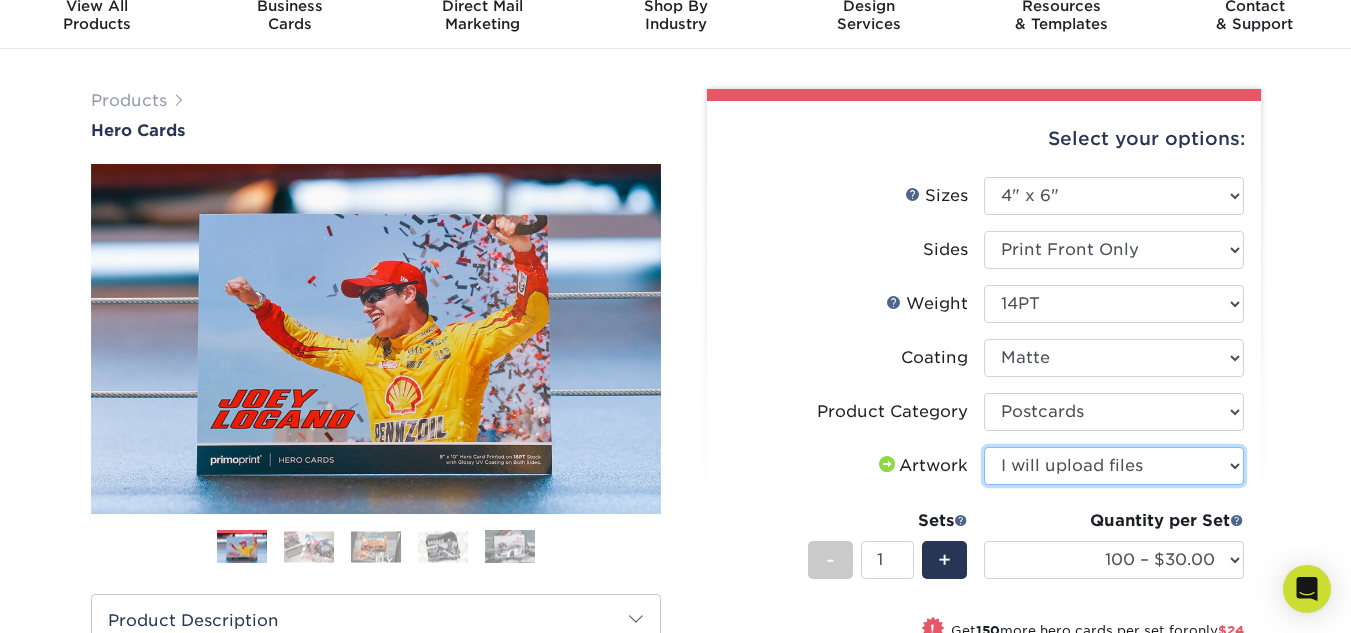 click on "I need a design - [PRICE]" at bounding box center [1114, 466] 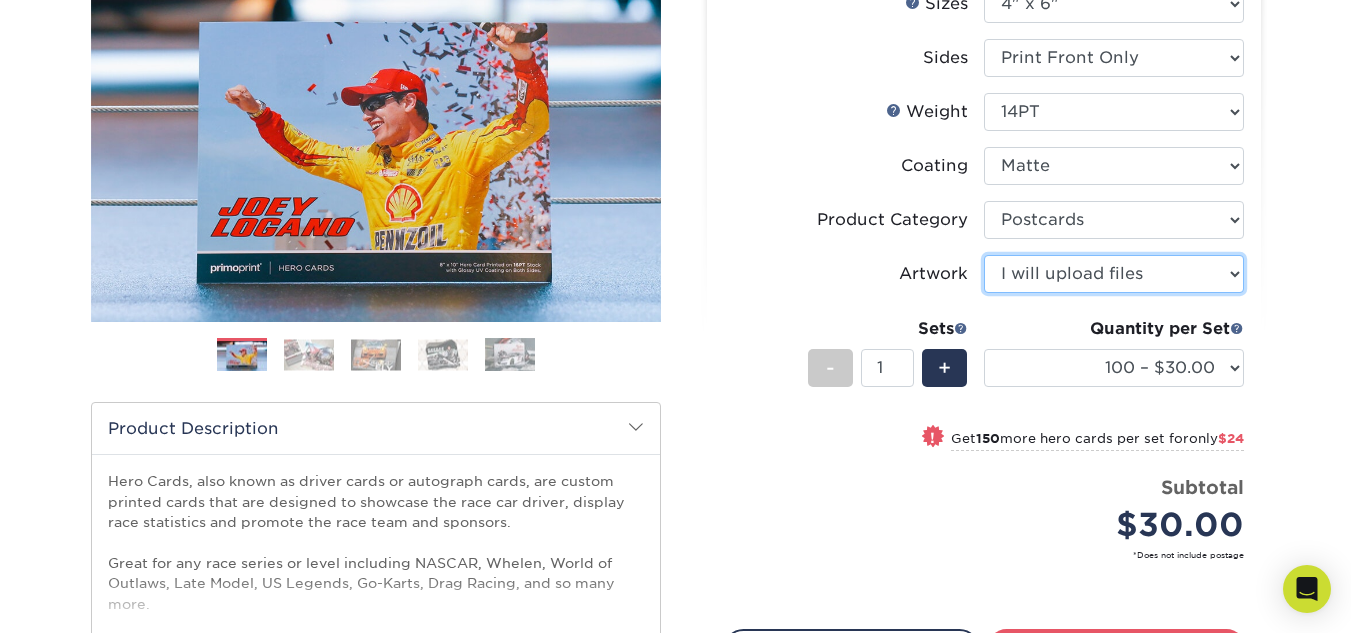 scroll, scrollTop: 234, scrollLeft: 0, axis: vertical 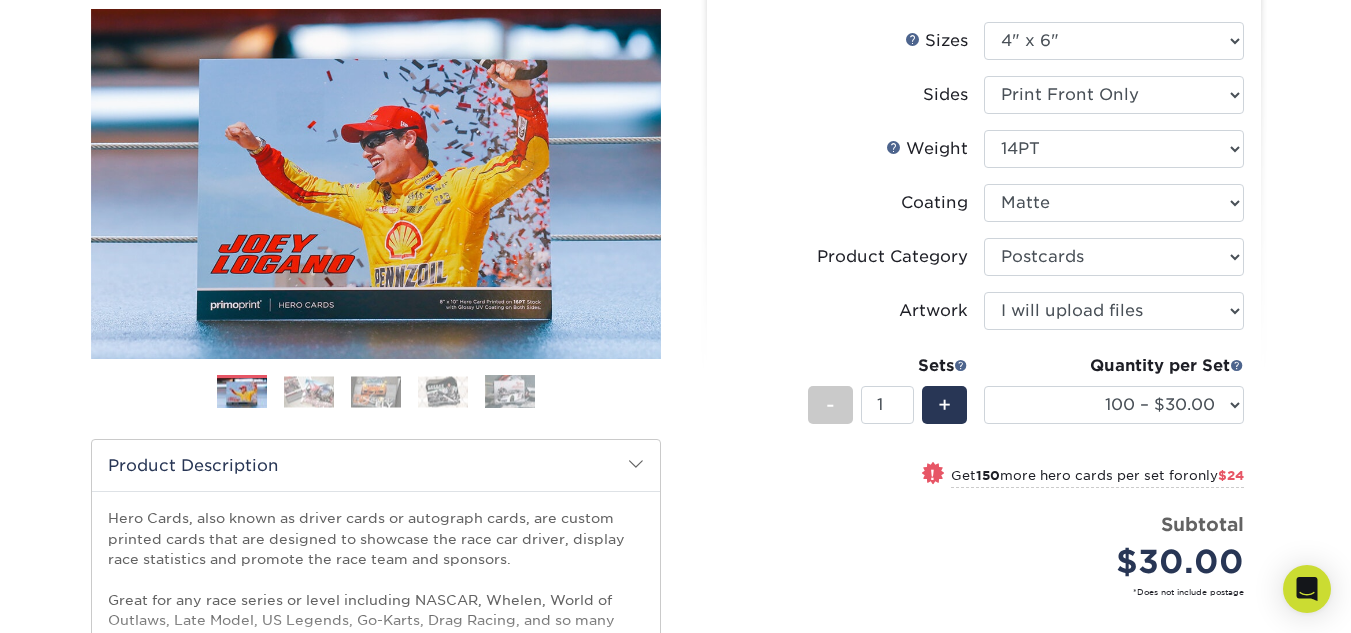 click at bounding box center (309, 391) 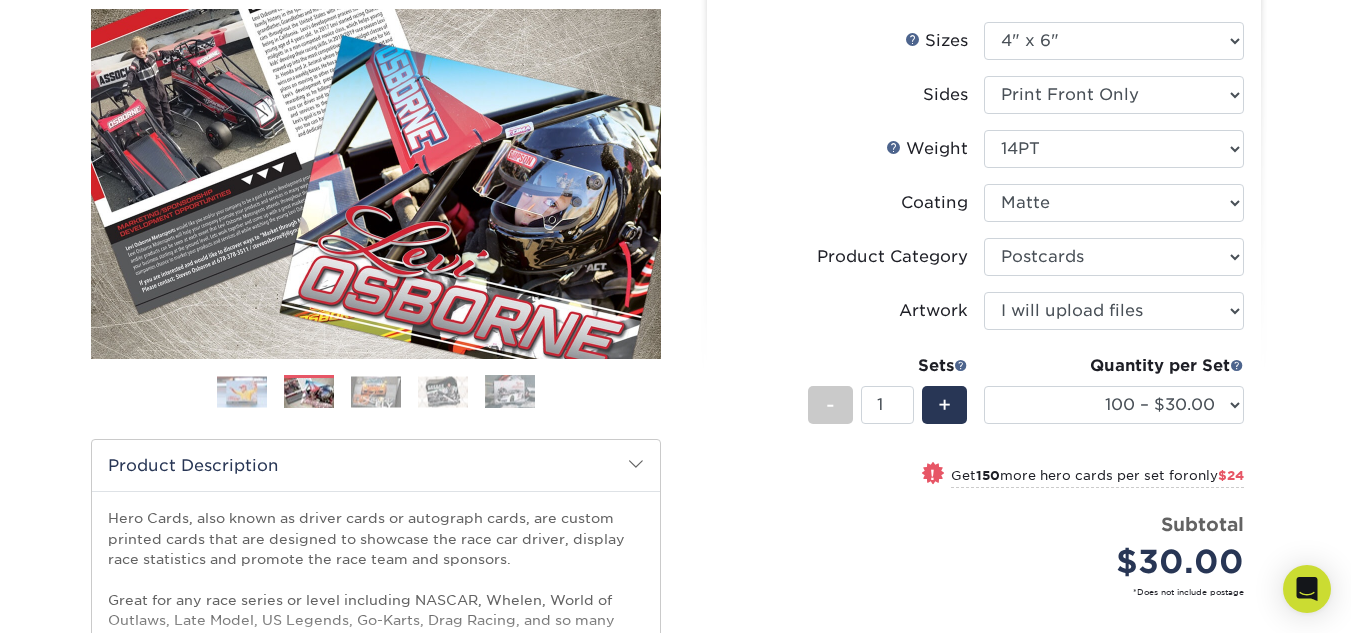 click at bounding box center [376, 391] 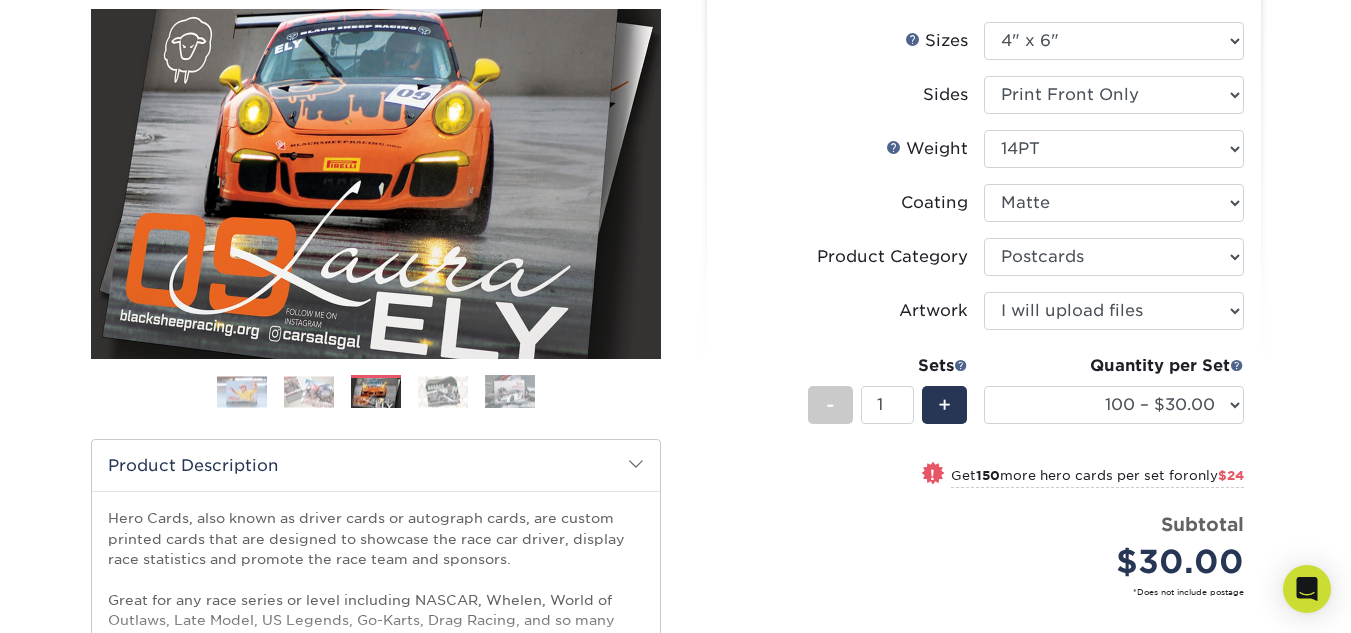 click at bounding box center [443, 391] 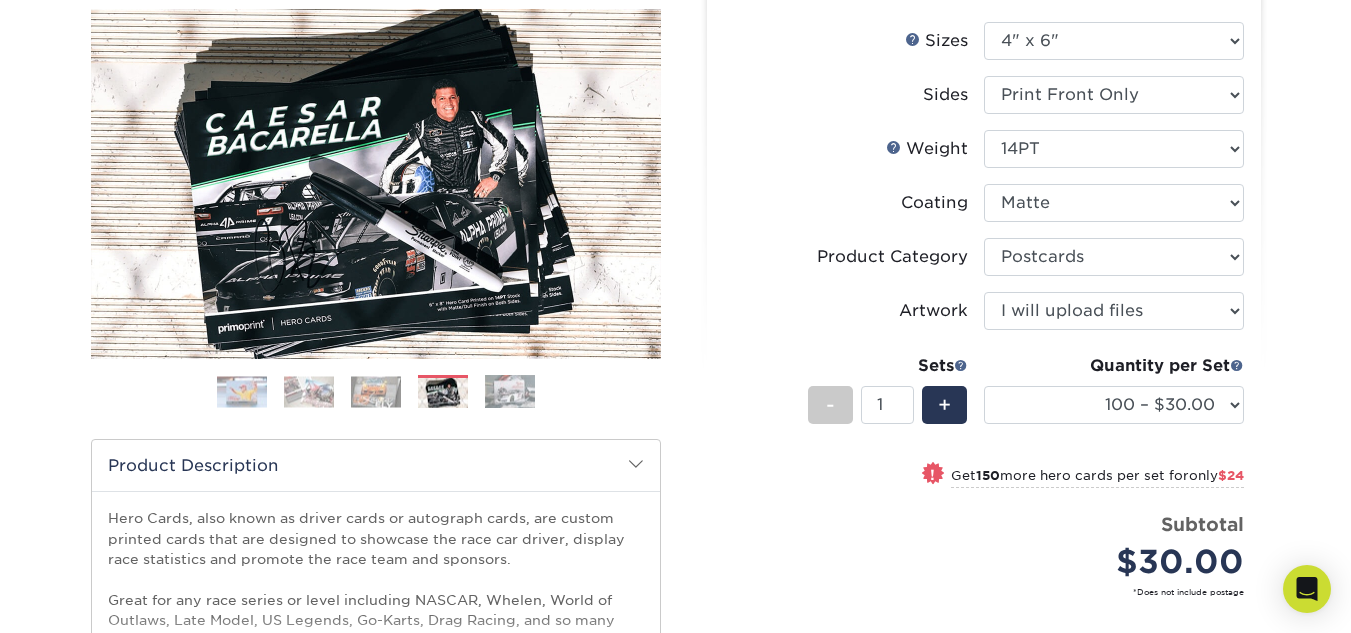click at bounding box center [510, 391] 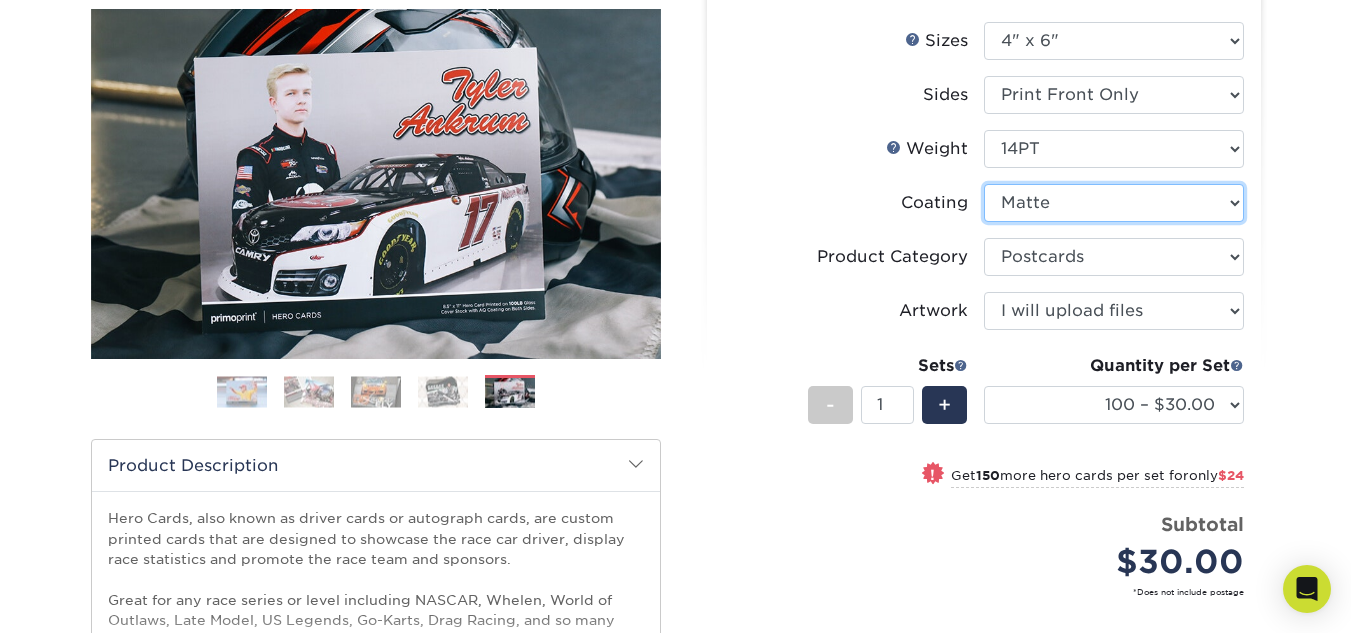 click at bounding box center (1114, 203) 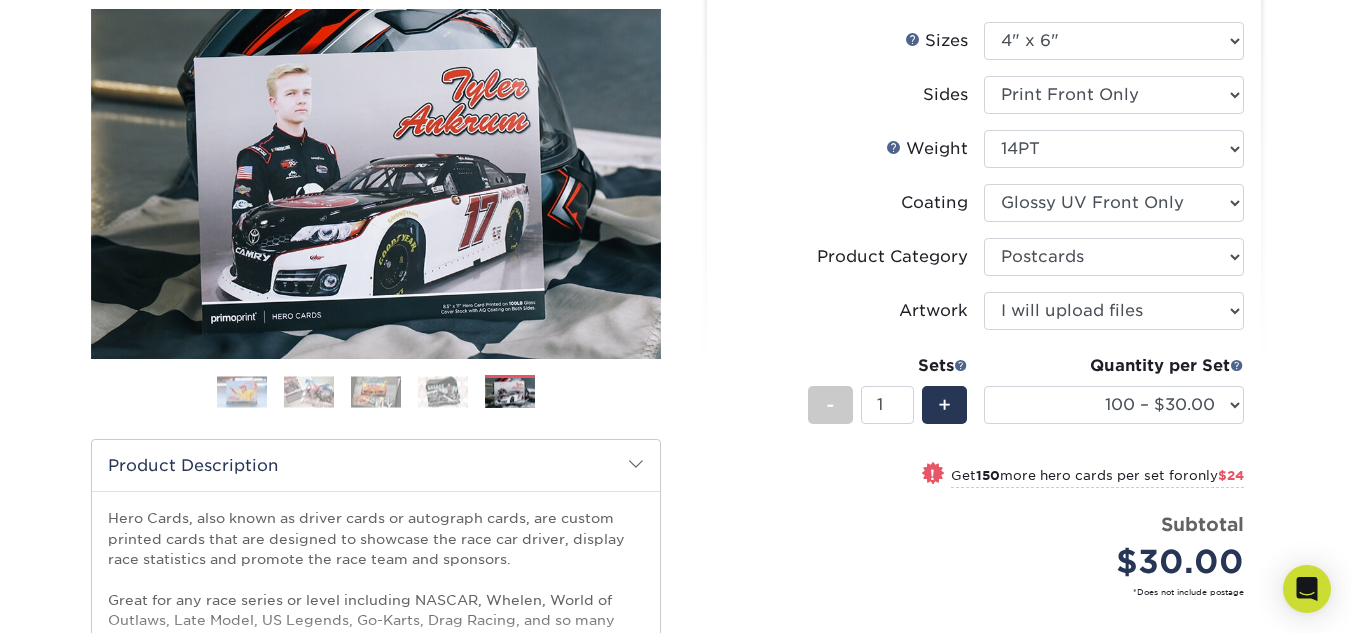 click at bounding box center [1114, 203] 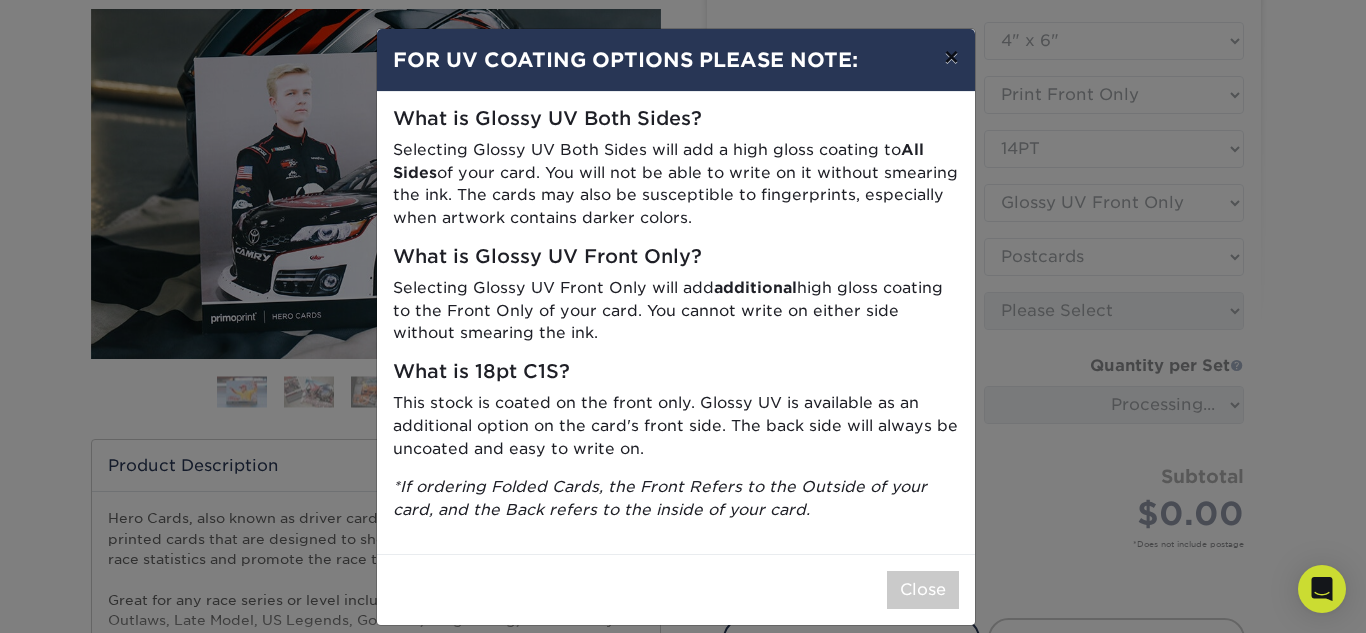 click on "×" at bounding box center [951, 57] 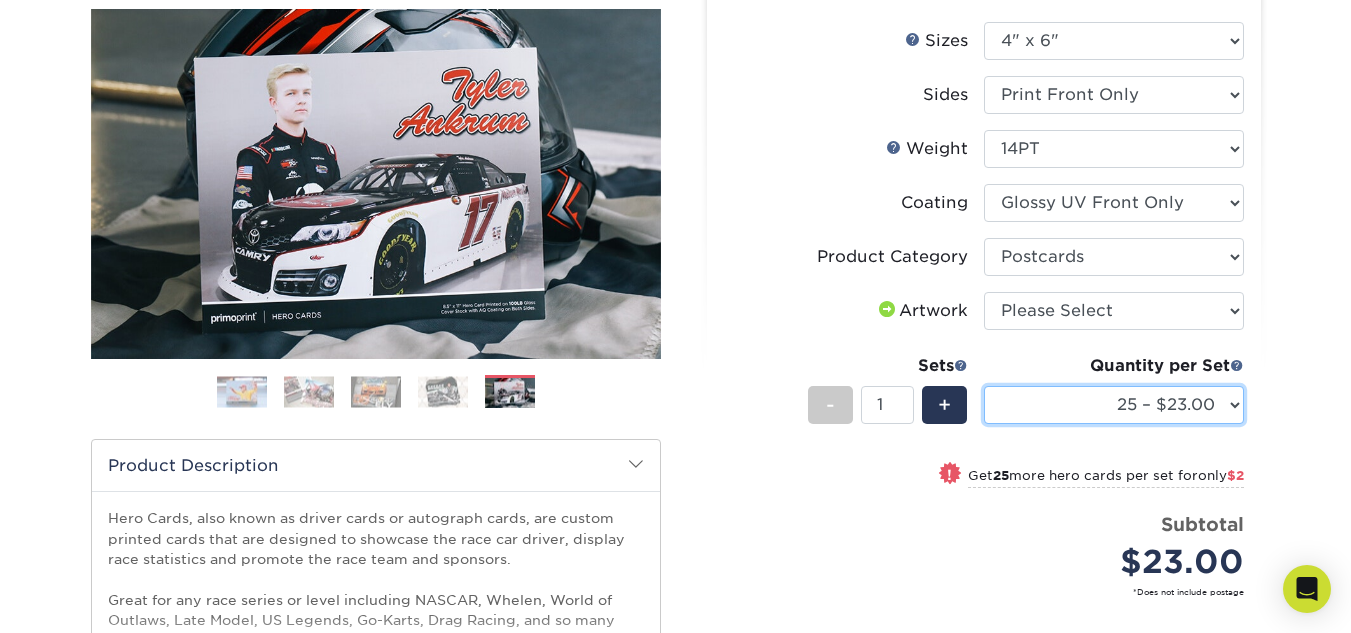 click on "25 – $23.00 50 – $25.00 75 – $25.00 100 – $40.00 250 – $71.00 500 – $85.00 1000 – $97.00 2500 – $199.00 5000 – $295.00 7500 – $429.00 10000 – $566.00 15000 – $848.00 20000 – $1131.00 25000 – $1413.00 30000 – $1696.00 35000 – $1978.00 40000 – $2261.00 45000 – $2543.00 50000 – $2826.00 55000 – $3108.00 60000 – $3391.00 65000 – $3673.00 70000 – $3956.00 75000 – $4239.00 80000 – $4521.00 85000 – $4804.00 90000 – $5086.00 95000 – $5369.00 100000 – $5651.00" at bounding box center (1114, 405) 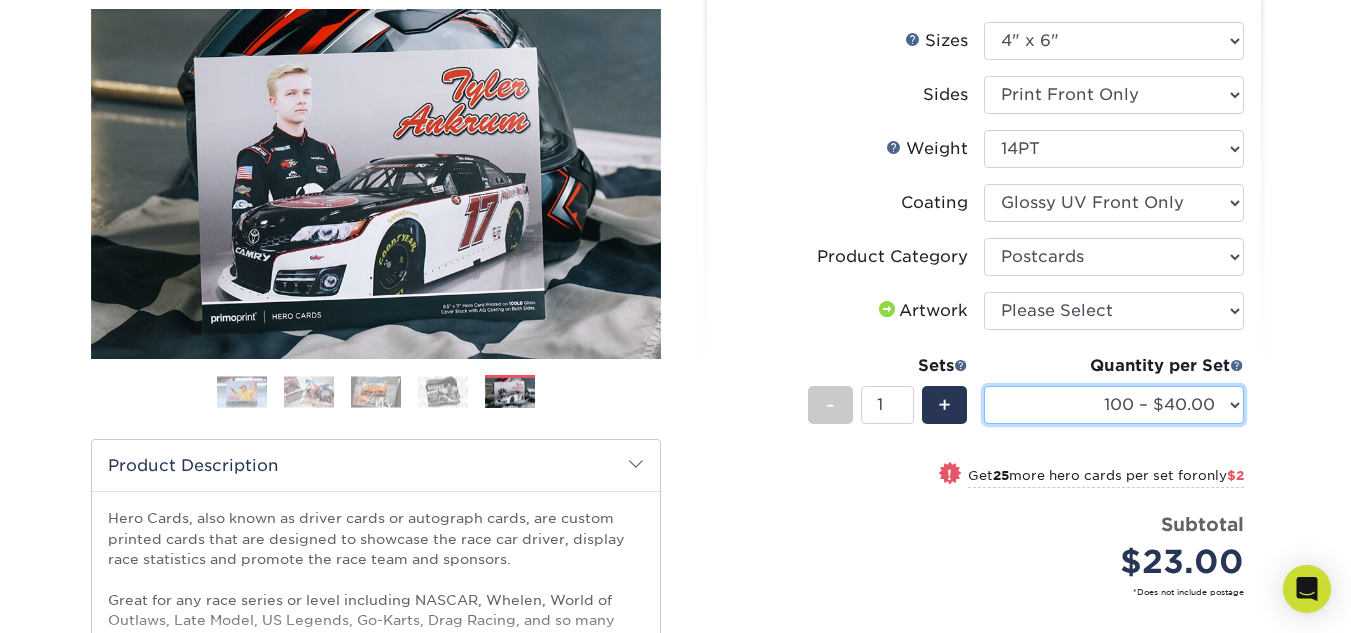 click on "25 – $23.00 50 – $25.00 75 – $25.00 100 – $40.00 250 – $71.00 500 – $85.00 1000 – $97.00 2500 – $199.00 5000 – $295.00 7500 – $429.00 10000 – $566.00 15000 – $848.00 20000 – $1131.00 25000 – $1413.00 30000 – $1696.00 35000 – $1978.00 40000 – $2261.00 45000 – $2543.00 50000 – $2826.00 55000 – $3108.00 60000 – $3391.00 65000 – $3673.00 70000 – $3956.00 75000 – $4239.00 80000 – $4521.00 85000 – $4804.00 90000 – $5086.00 95000 – $5369.00 100000 – $5651.00" at bounding box center (1114, 405) 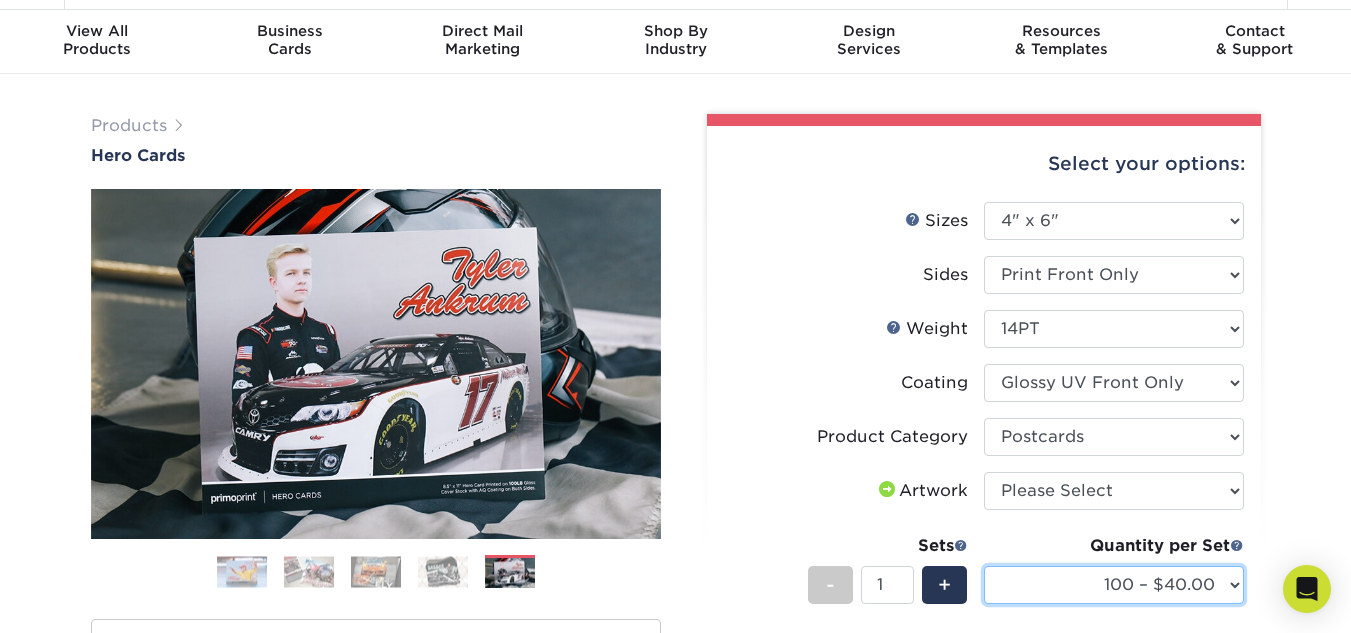 scroll, scrollTop: 0, scrollLeft: 0, axis: both 